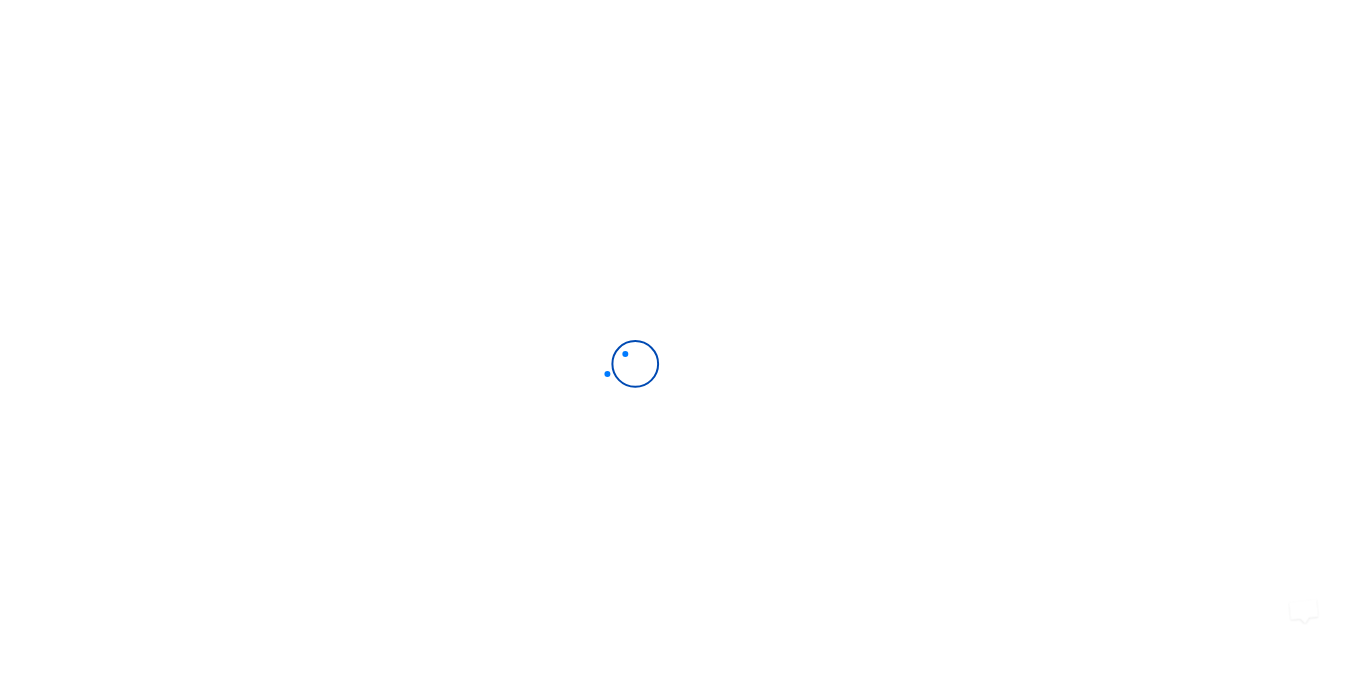 scroll, scrollTop: 0, scrollLeft: 0, axis: both 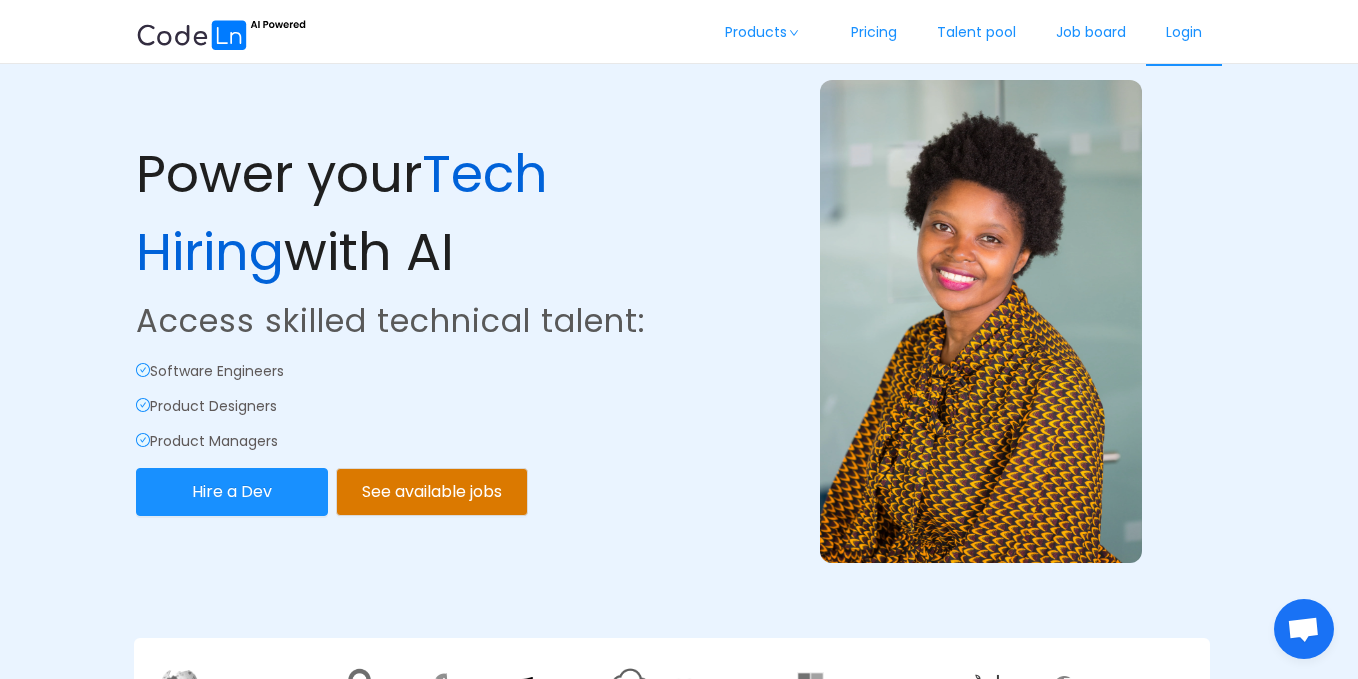 click on "Login" at bounding box center [1184, 33] 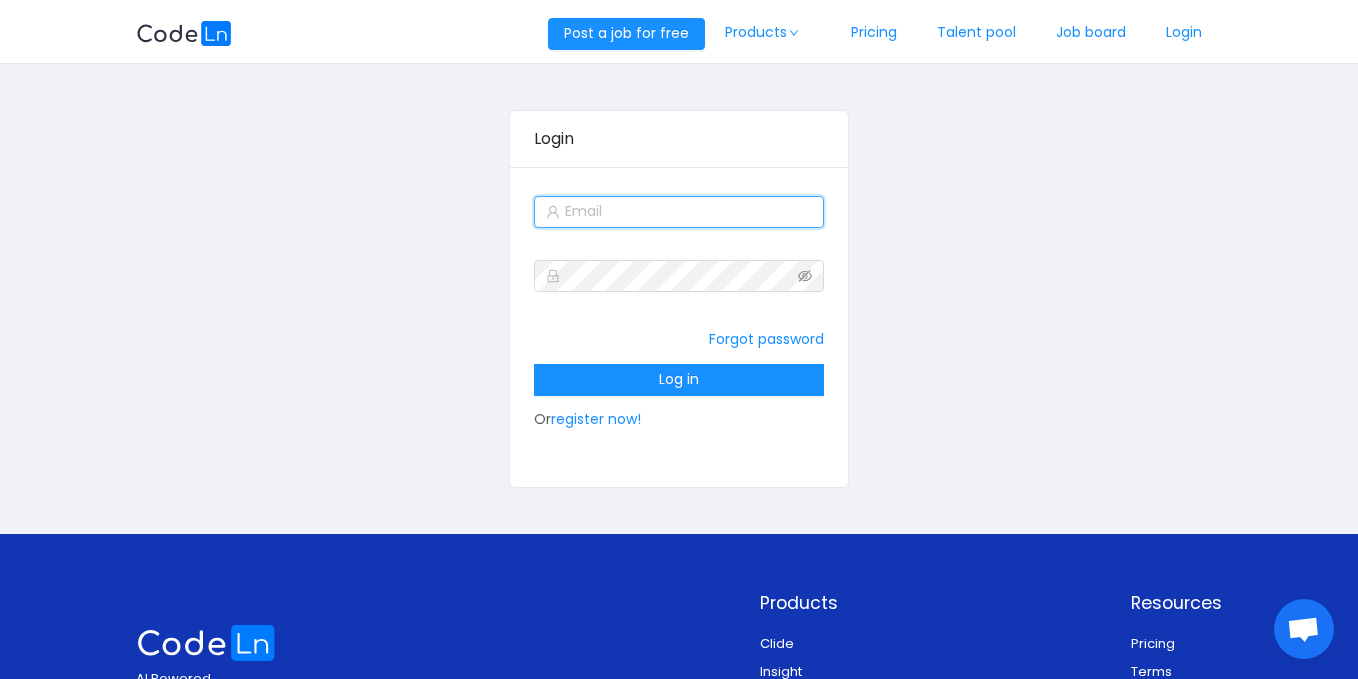 type on "sales@[DOMAIN].com" 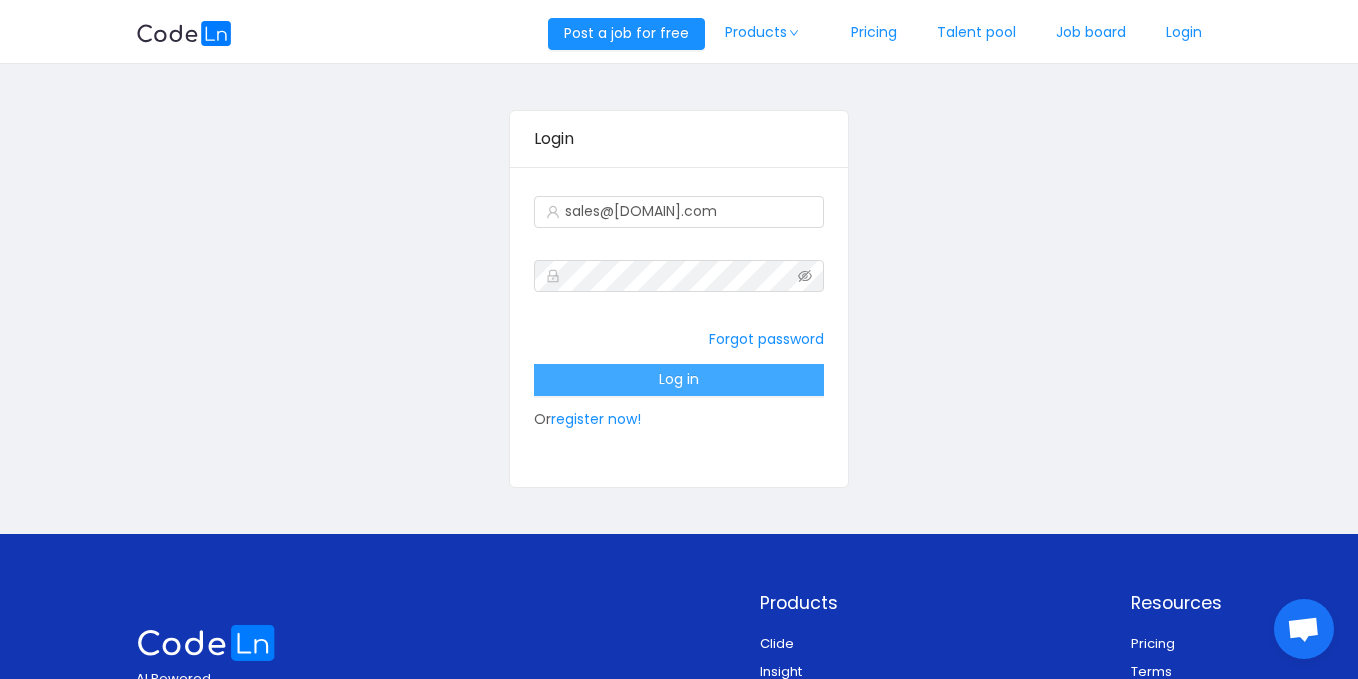 click on "Log in" at bounding box center [679, 380] 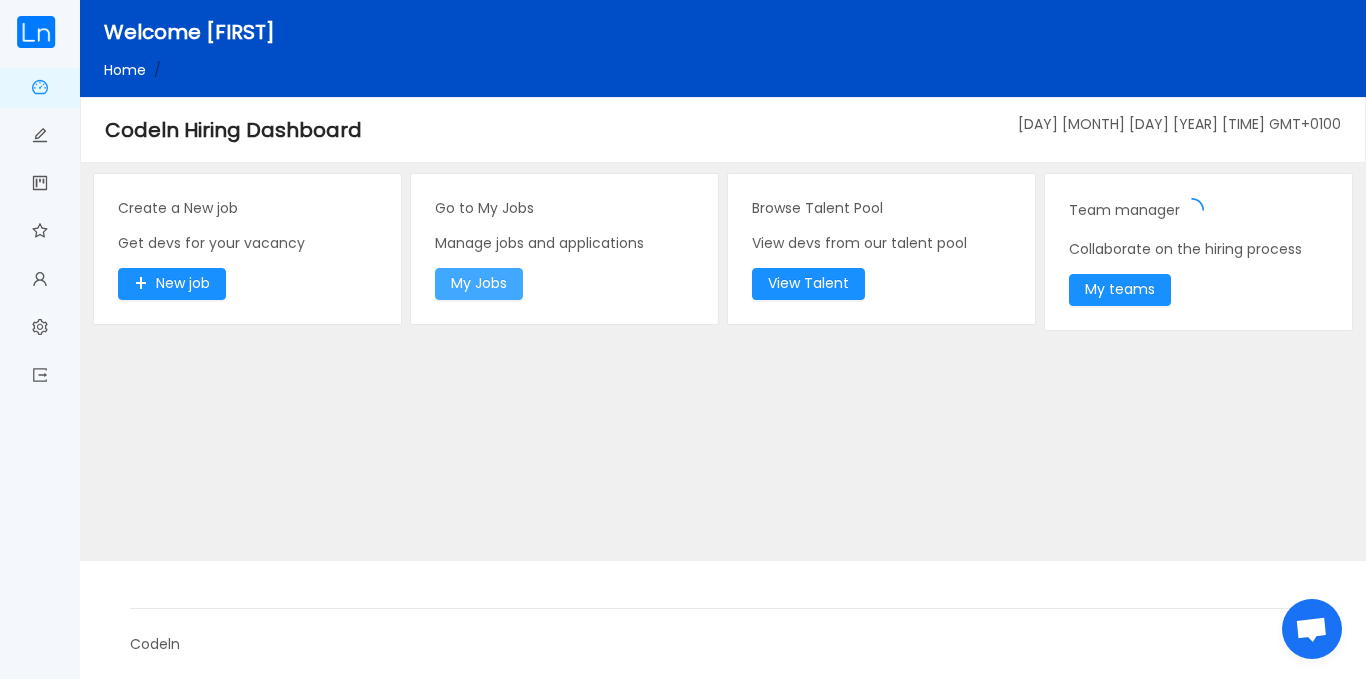 click on "My Jobs" at bounding box center [172, 284] 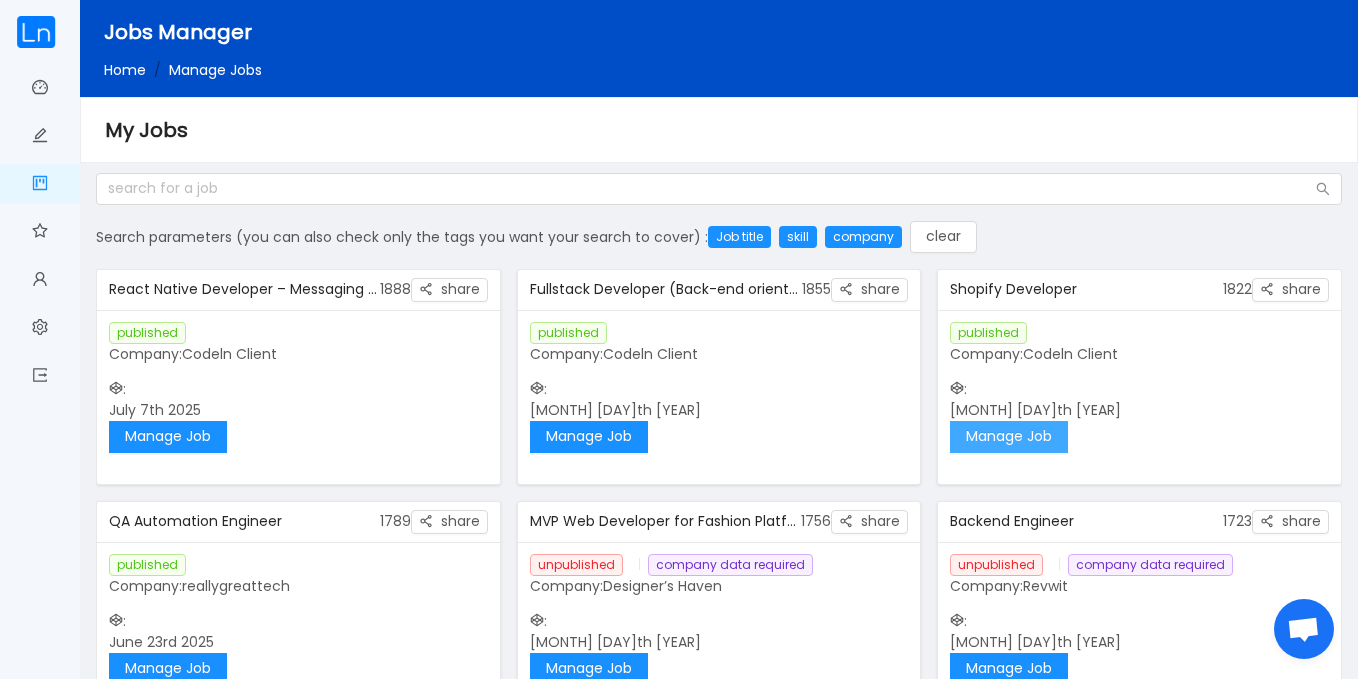 click on "Manage Job" at bounding box center (1009, 437) 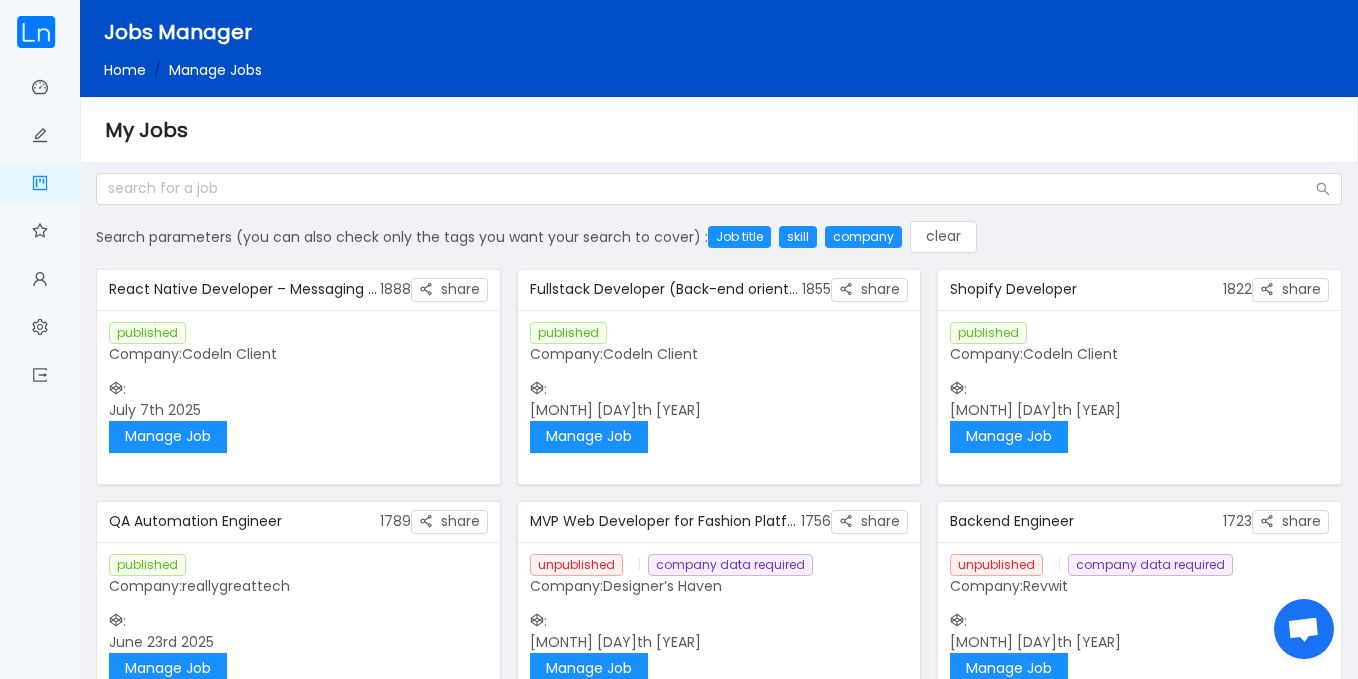 click on "published
Company:
reallygreattech
:
June 23rd 2025
Manage Job" at bounding box center (298, 387) 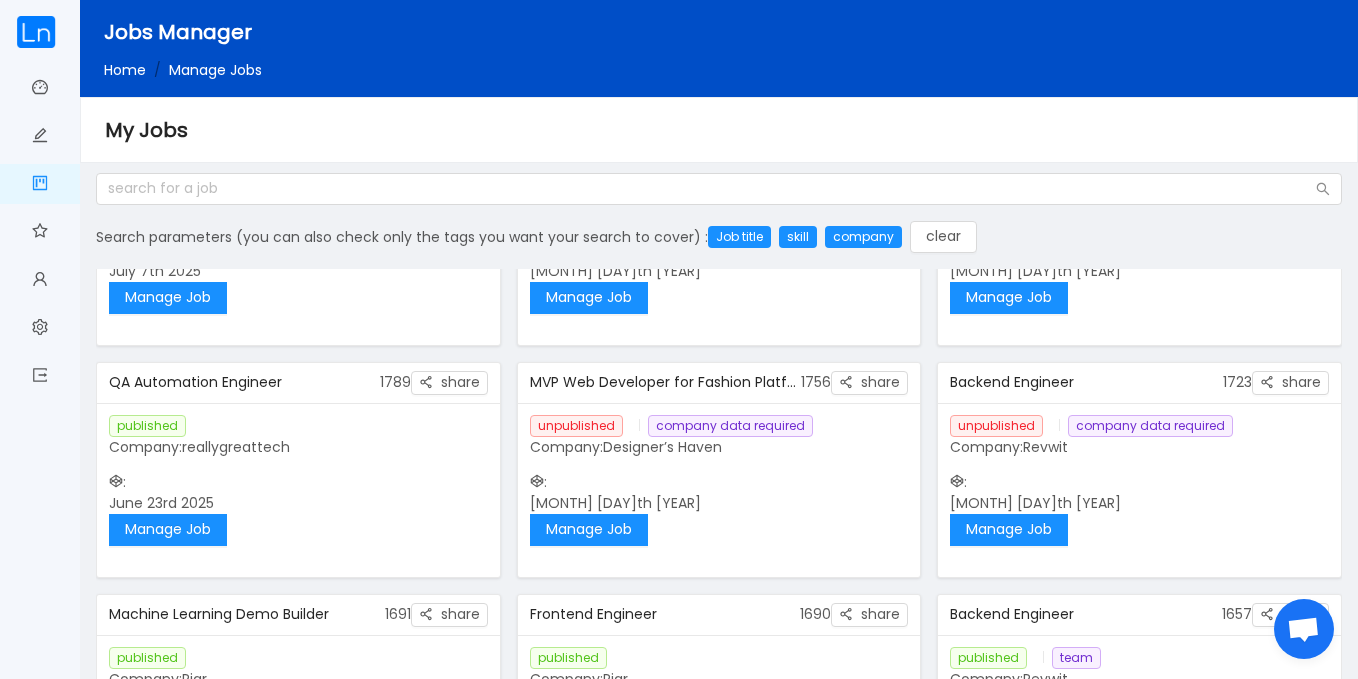 scroll, scrollTop: 143, scrollLeft: 0, axis: vertical 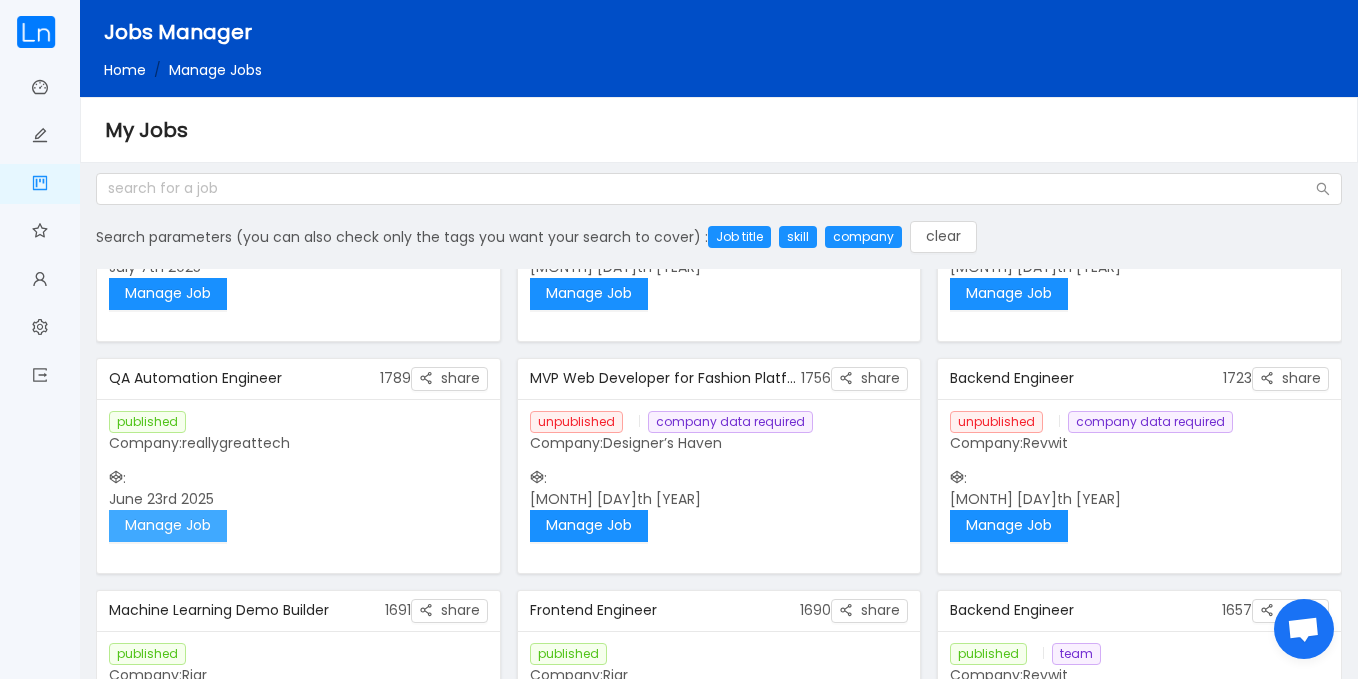 click on "Manage Job" at bounding box center (168, 526) 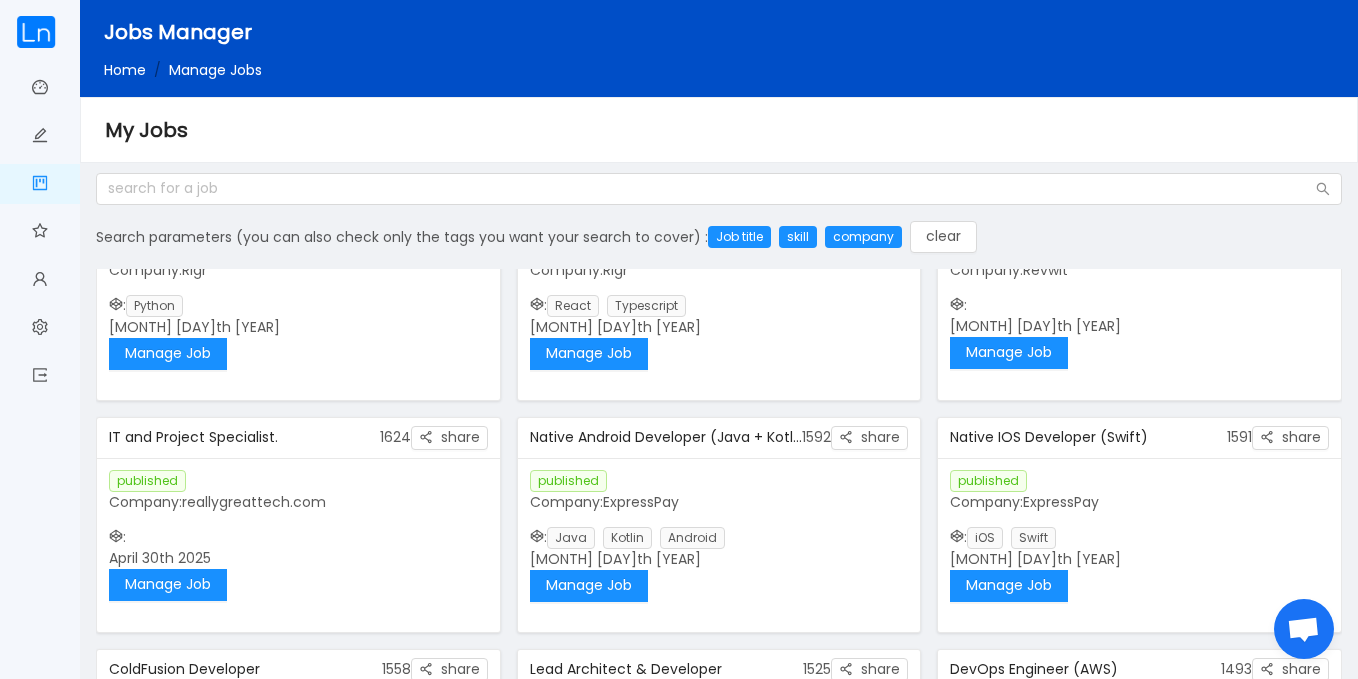 scroll, scrollTop: 0, scrollLeft: 0, axis: both 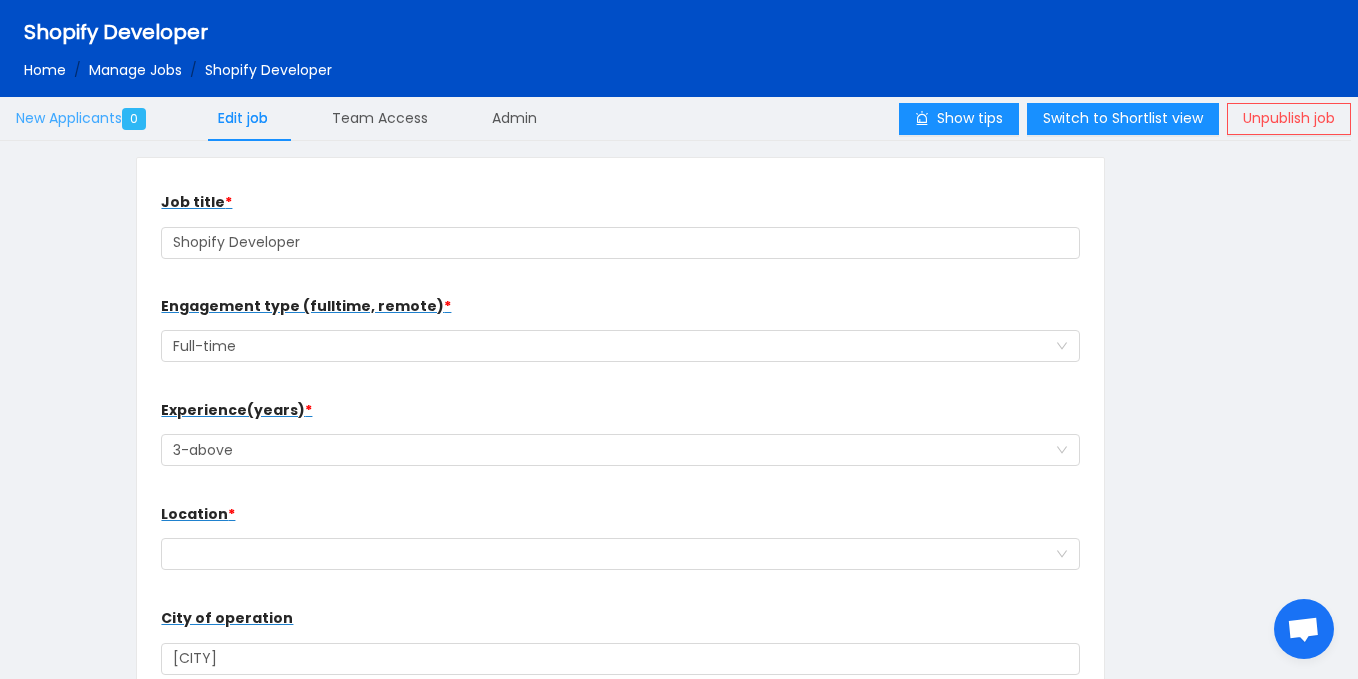 click on "New Applicants
0" at bounding box center (85, 119) 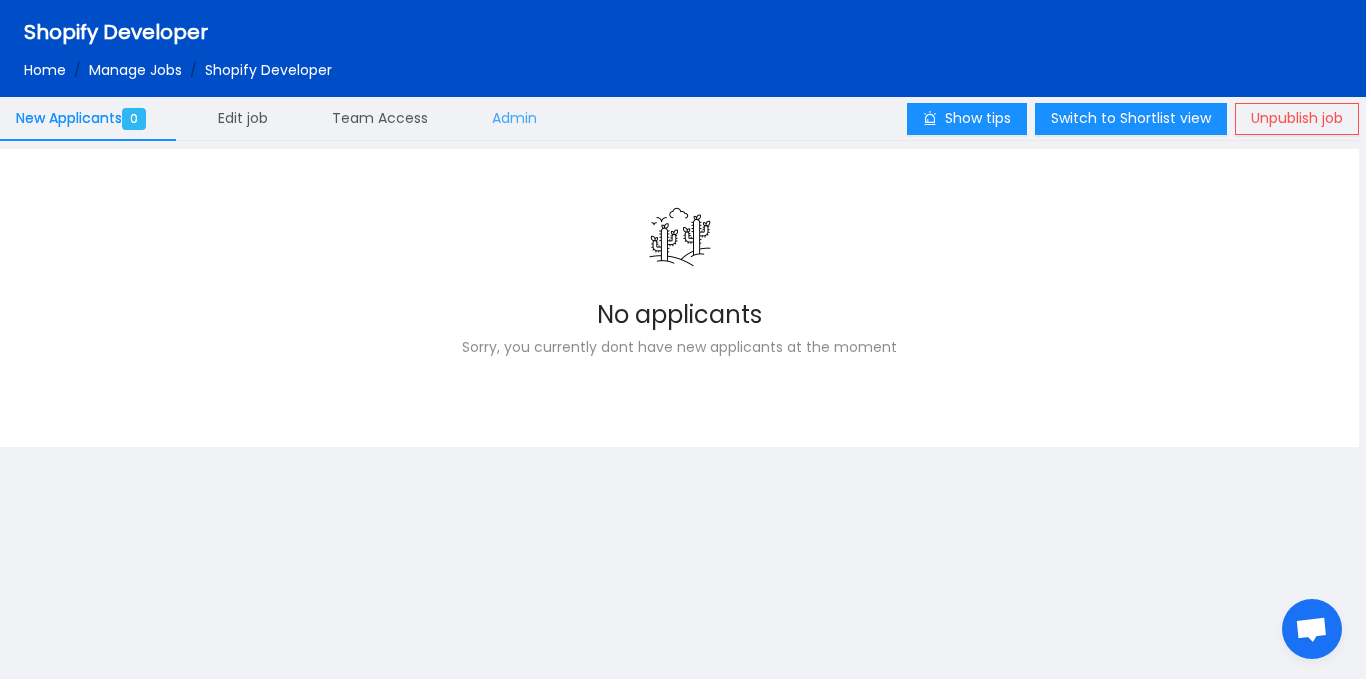 click on "Admin" at bounding box center [85, 118] 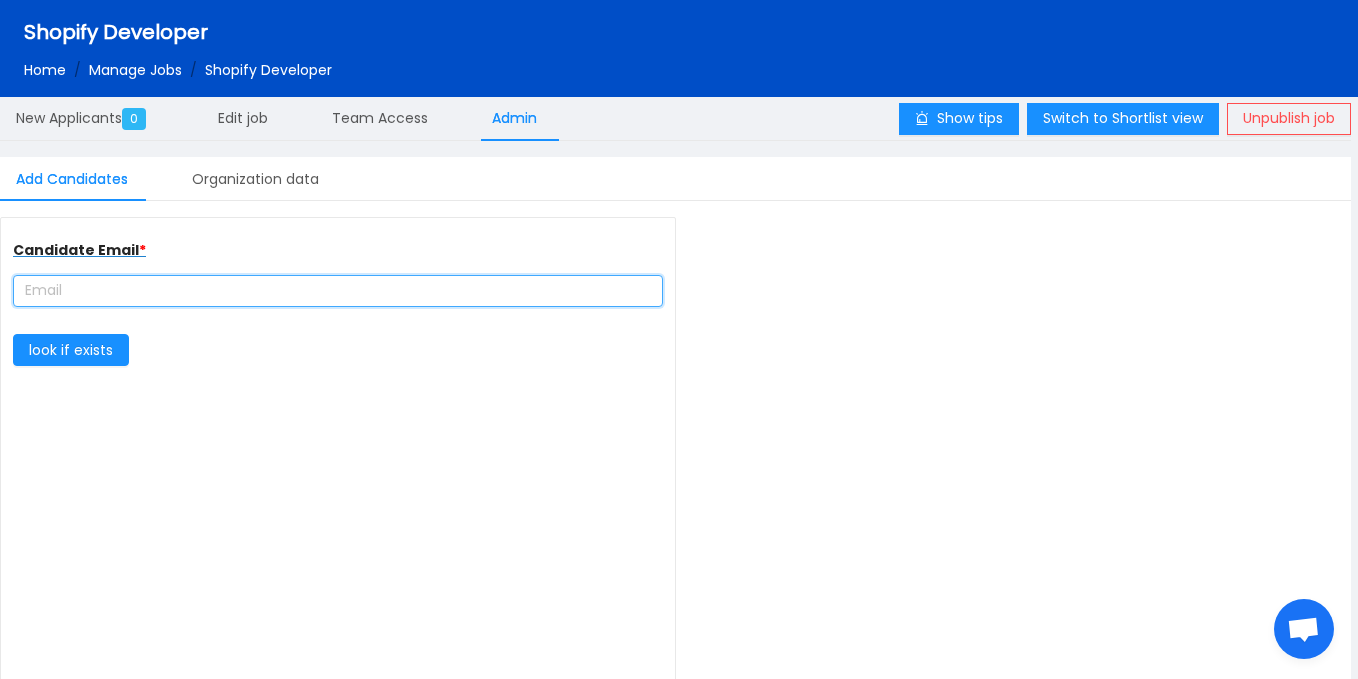 click at bounding box center (338, 291) 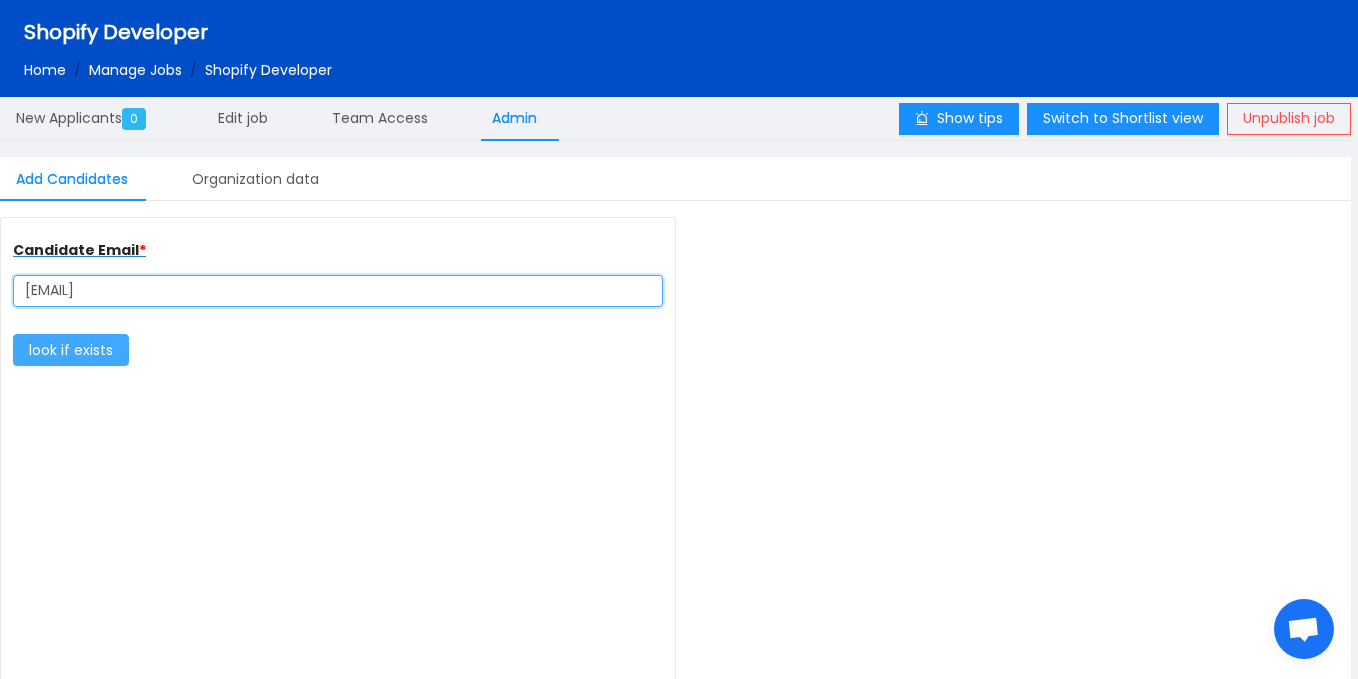 type on "[EMAIL]" 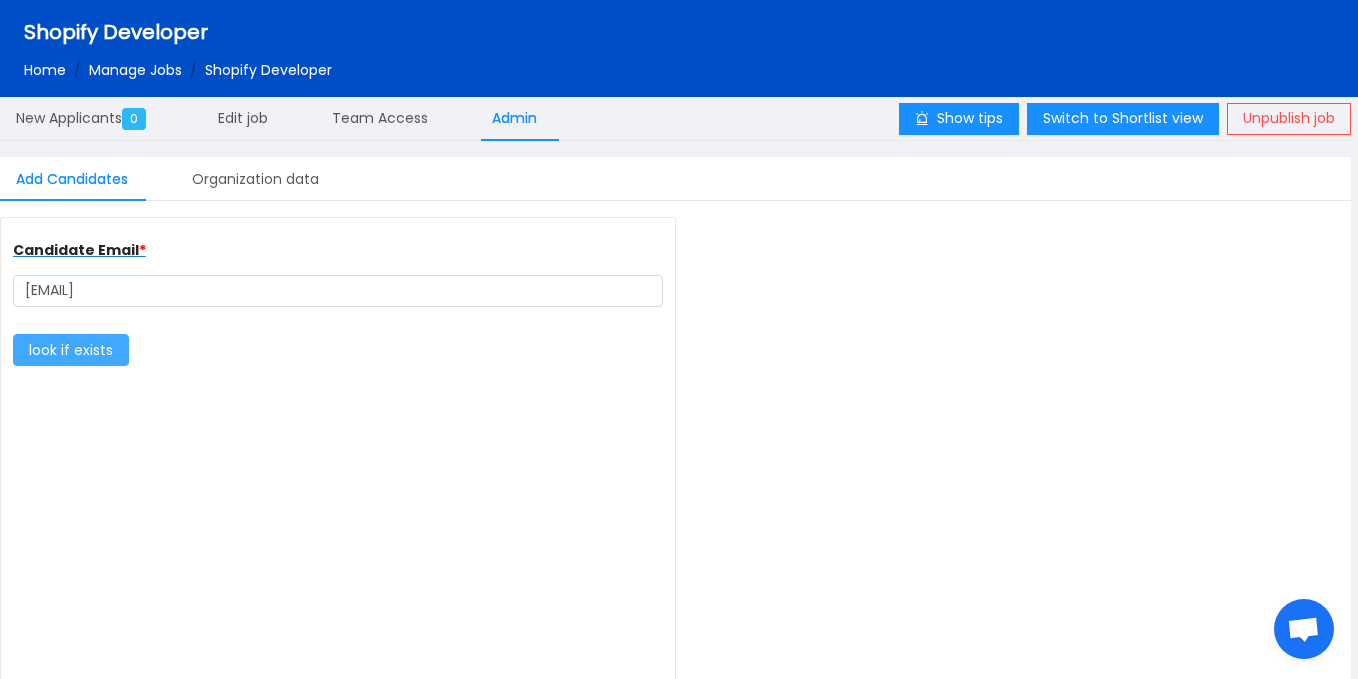 click on "look if exists" at bounding box center [71, 350] 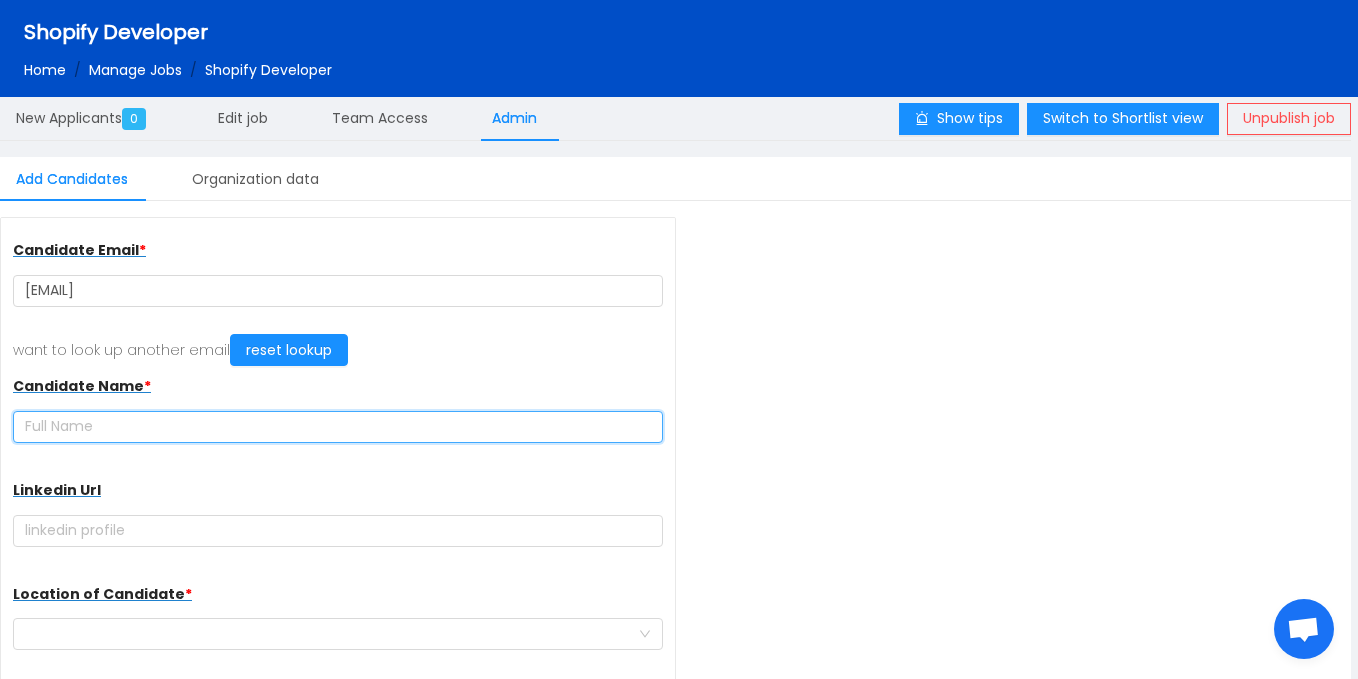 click at bounding box center [338, 427] 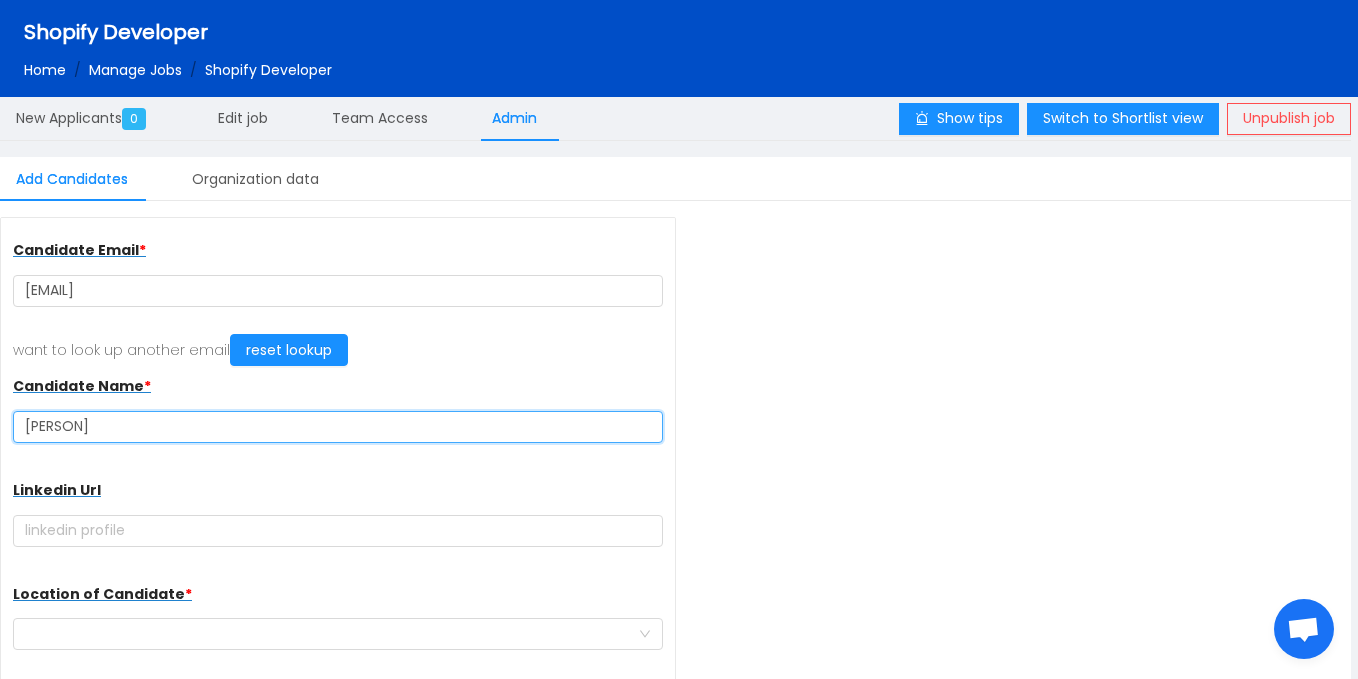 click on "OKETORANOLUWADUNSIN" at bounding box center [338, 427] 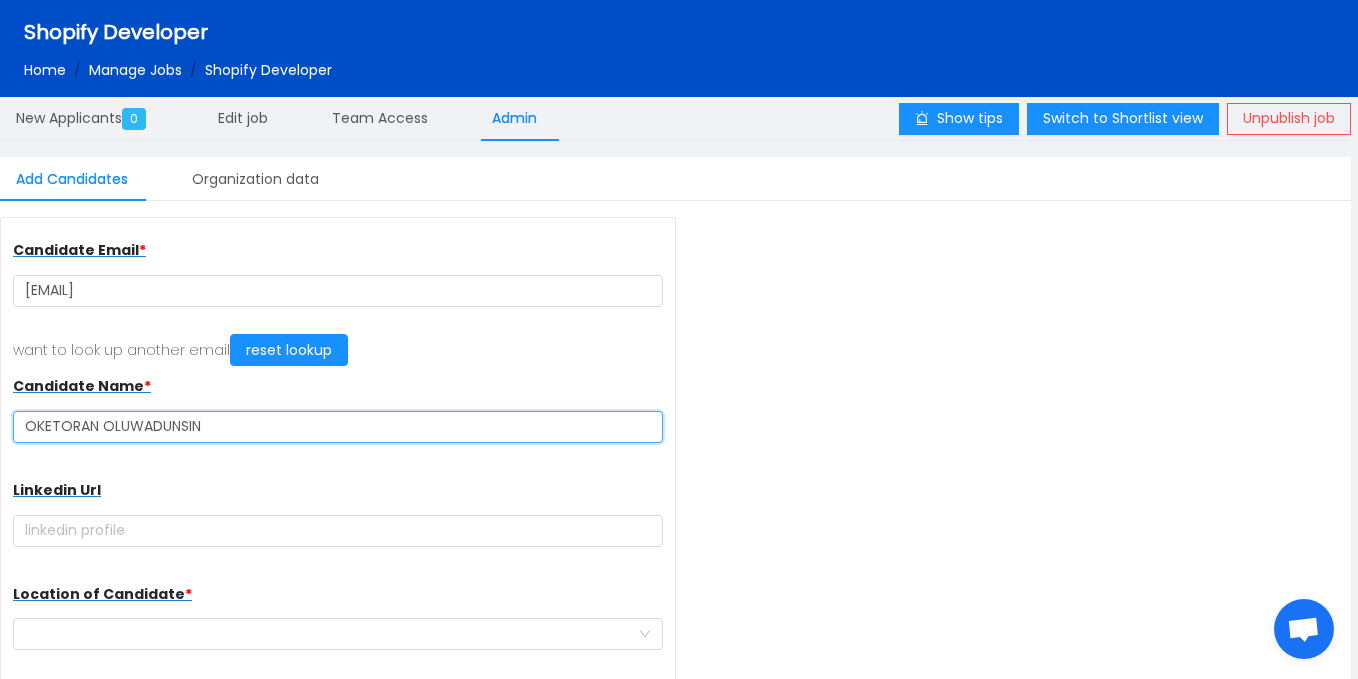 type on "OKETORAN OLUWADUNSIN" 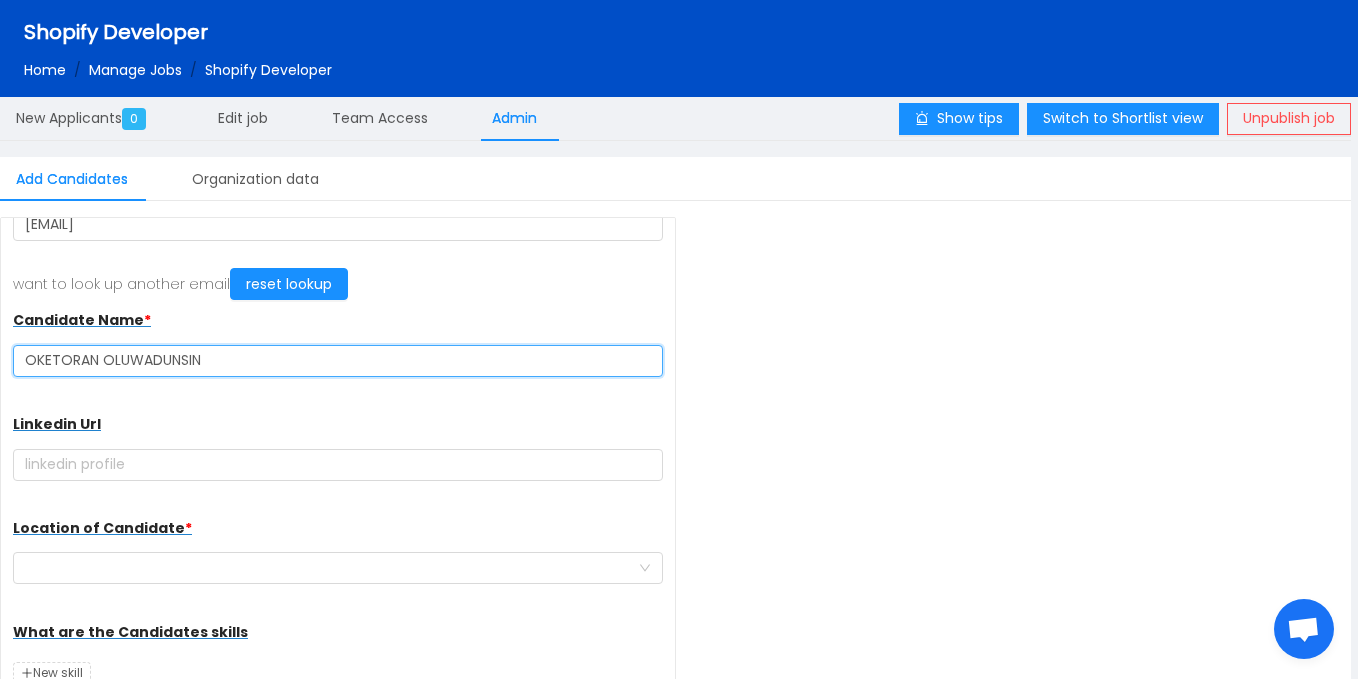 scroll, scrollTop: 259, scrollLeft: 0, axis: vertical 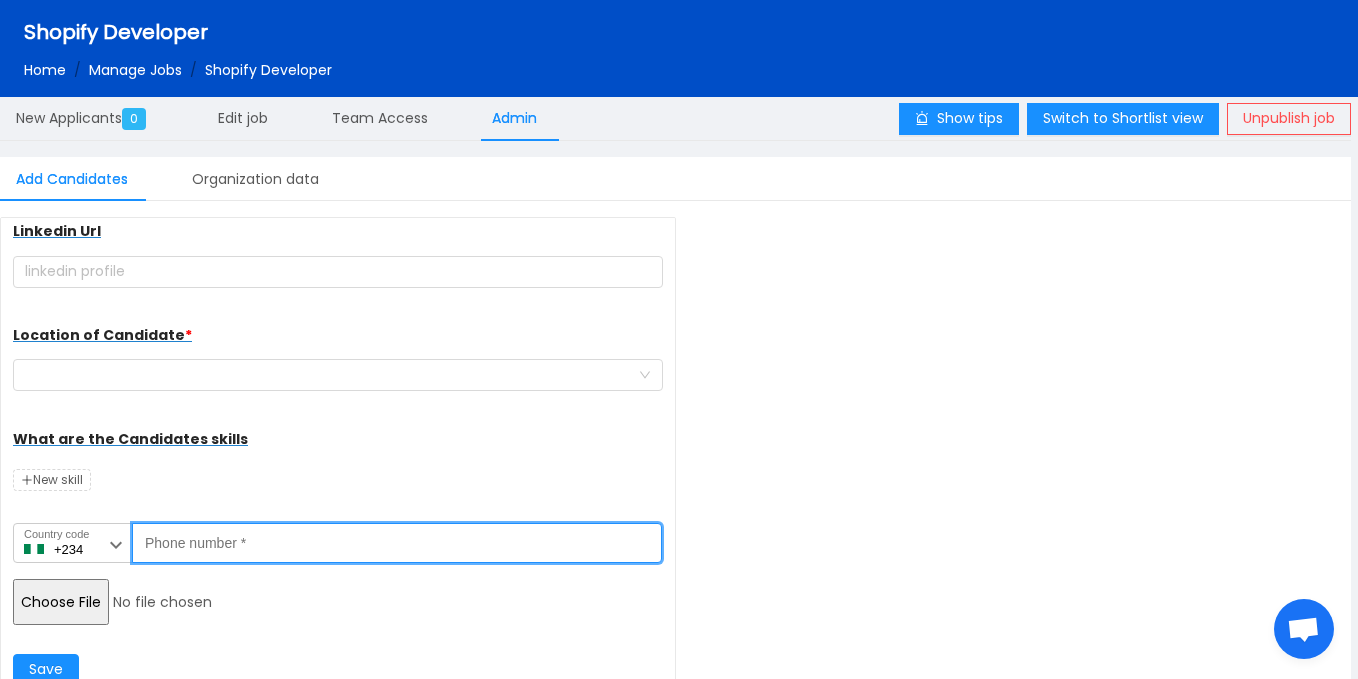 click on "Phone number *" at bounding box center [397, 543] 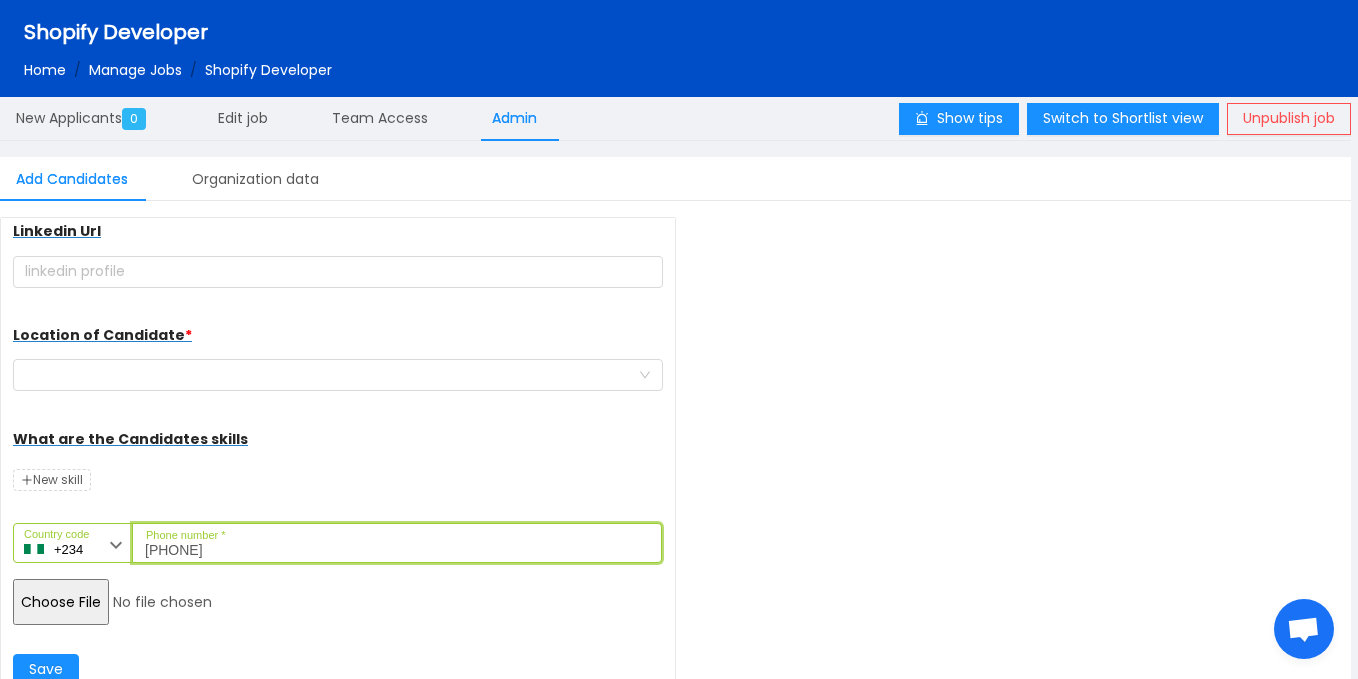 type on "8065779127" 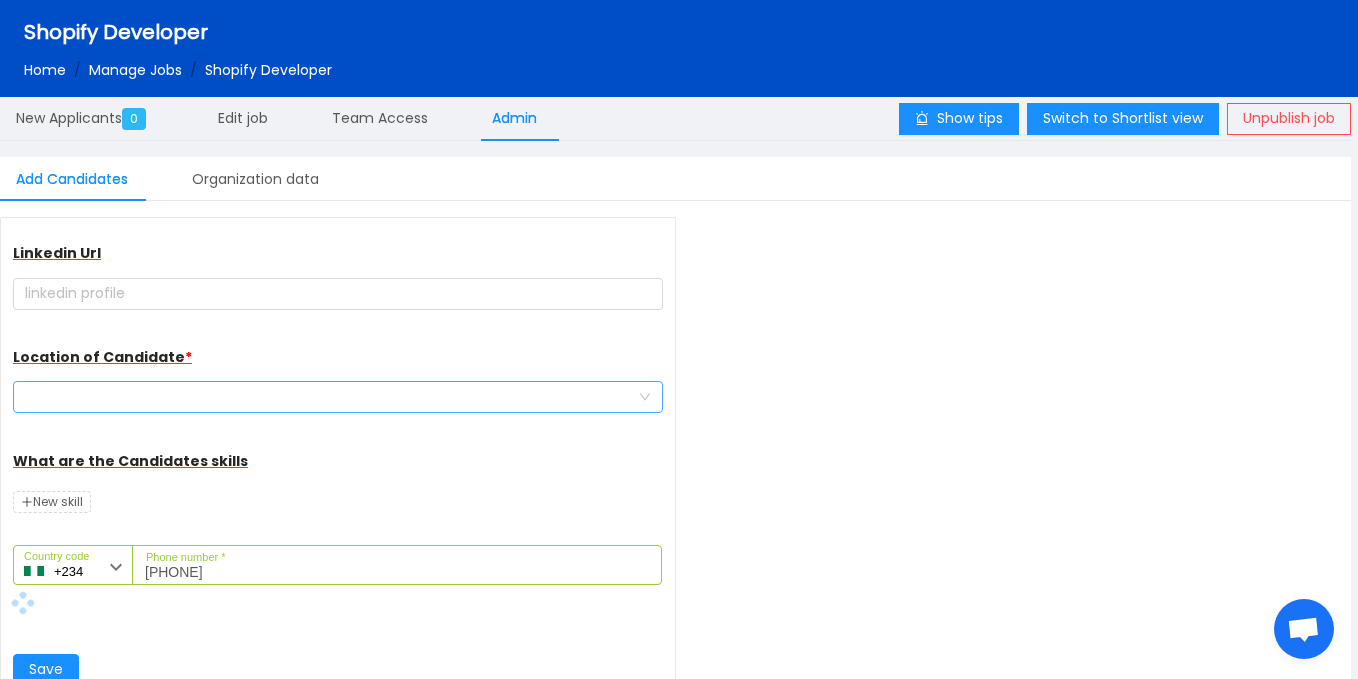 scroll, scrollTop: 237, scrollLeft: 0, axis: vertical 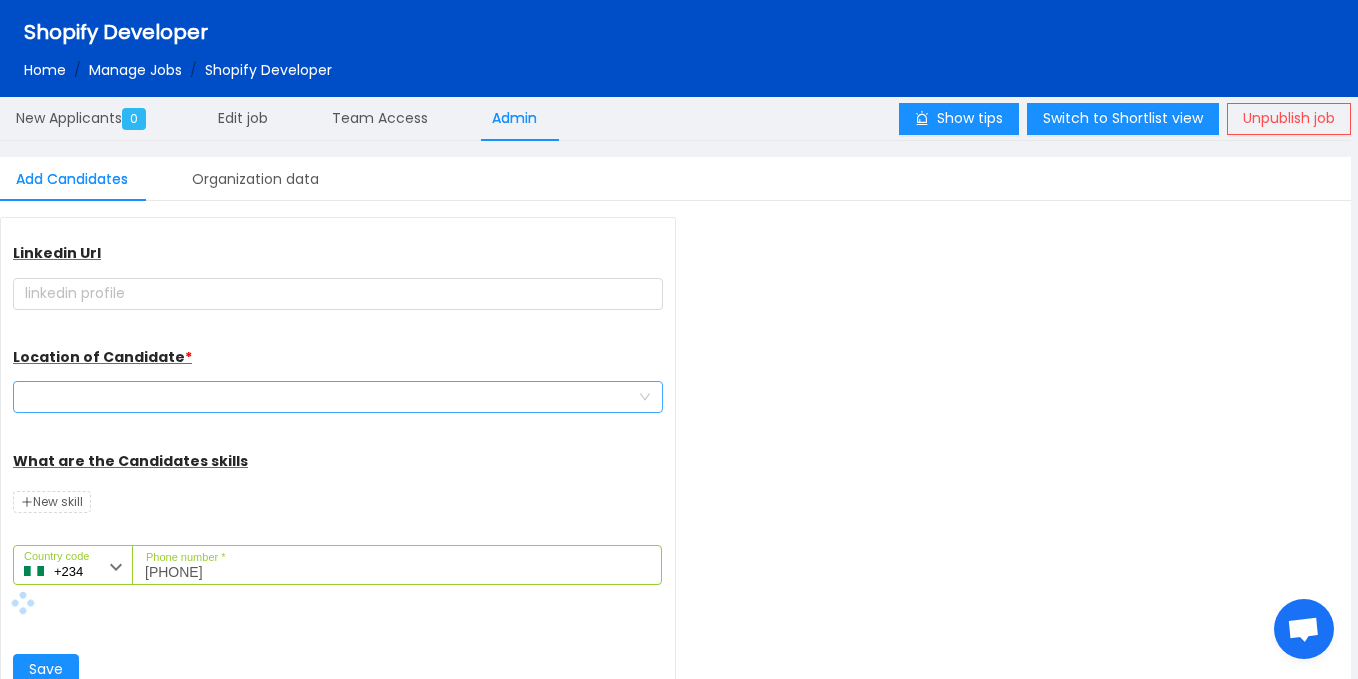 click at bounding box center (331, 397) 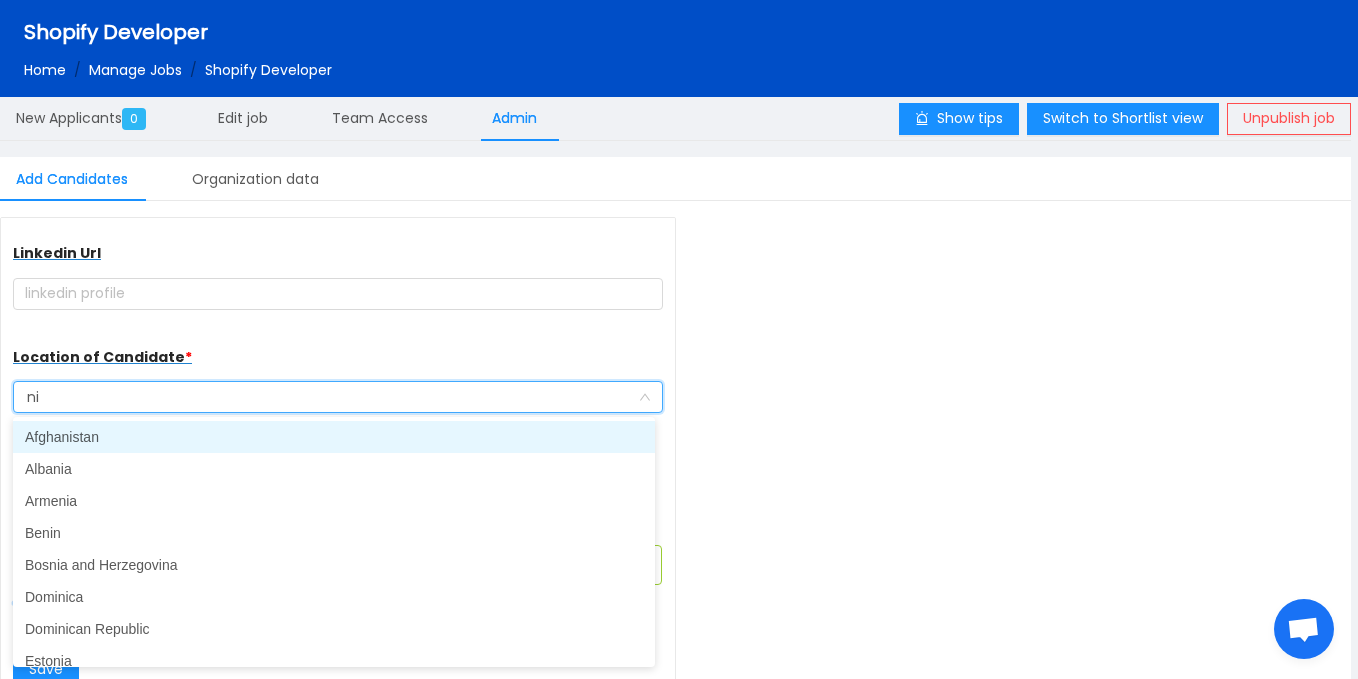 type on "nig" 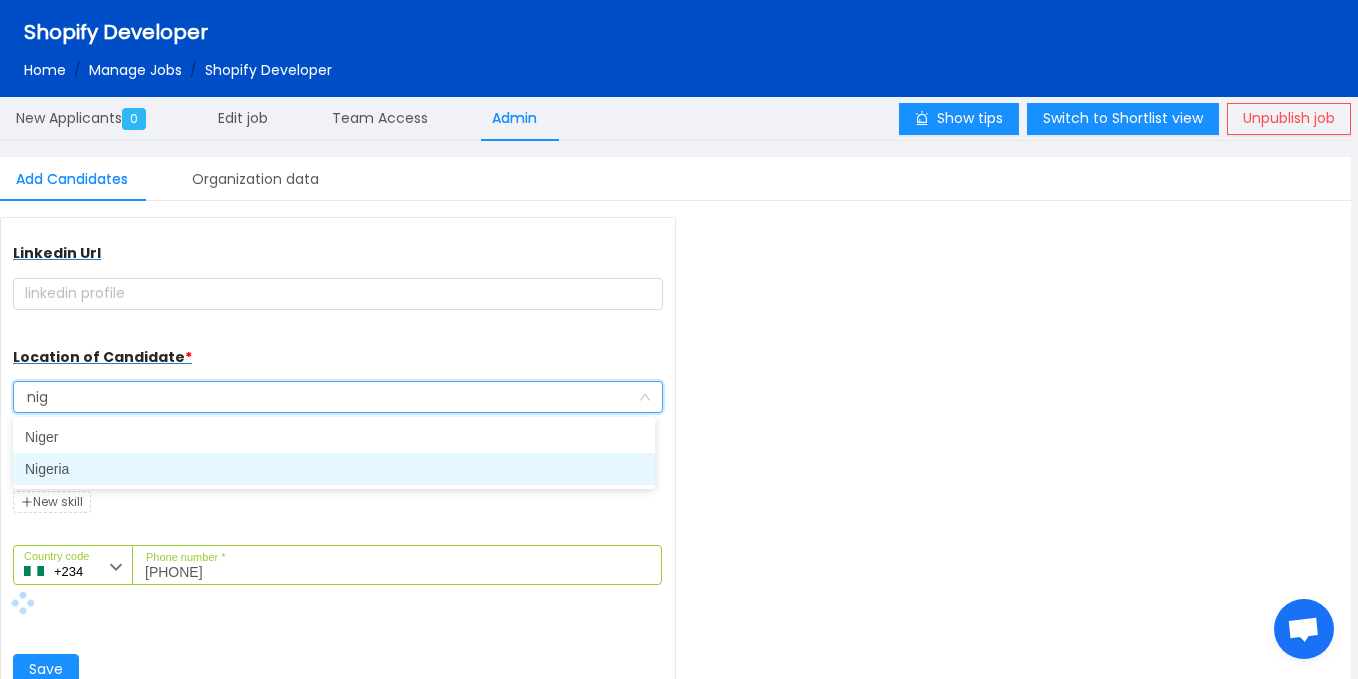 click on "Nigeria" at bounding box center (334, 469) 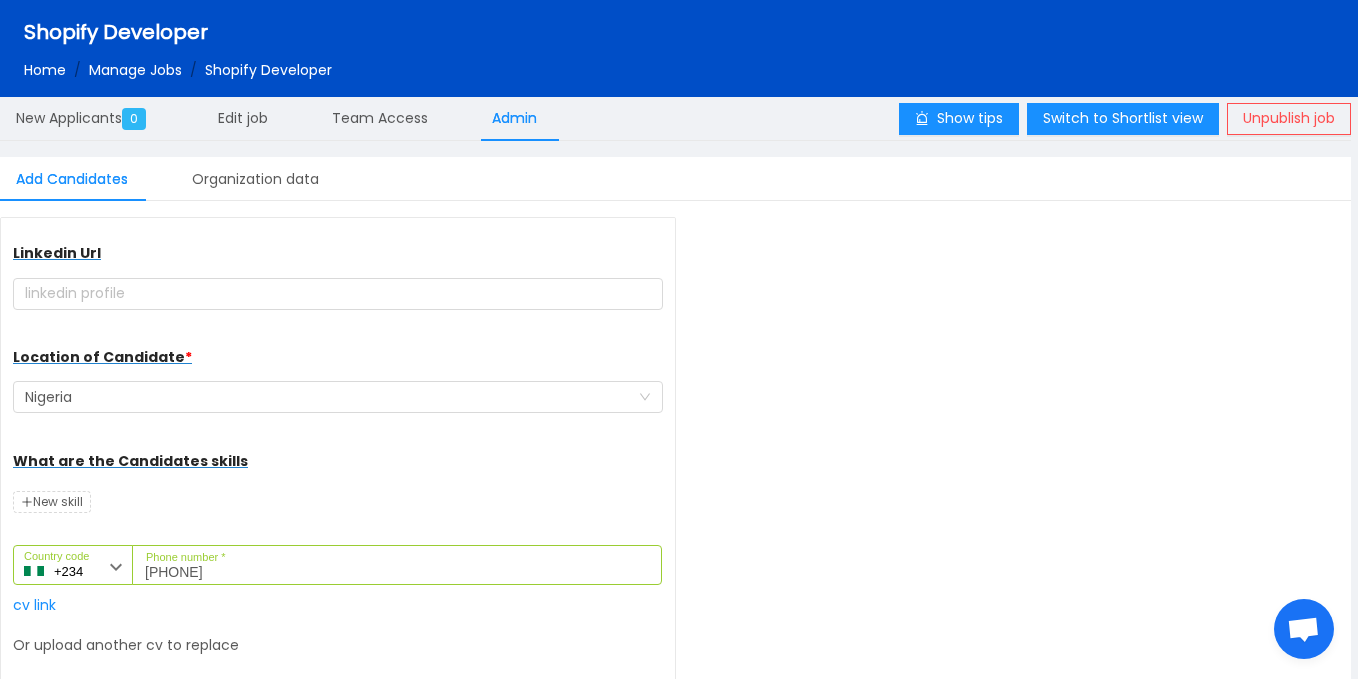 scroll, scrollTop: 353, scrollLeft: 0, axis: vertical 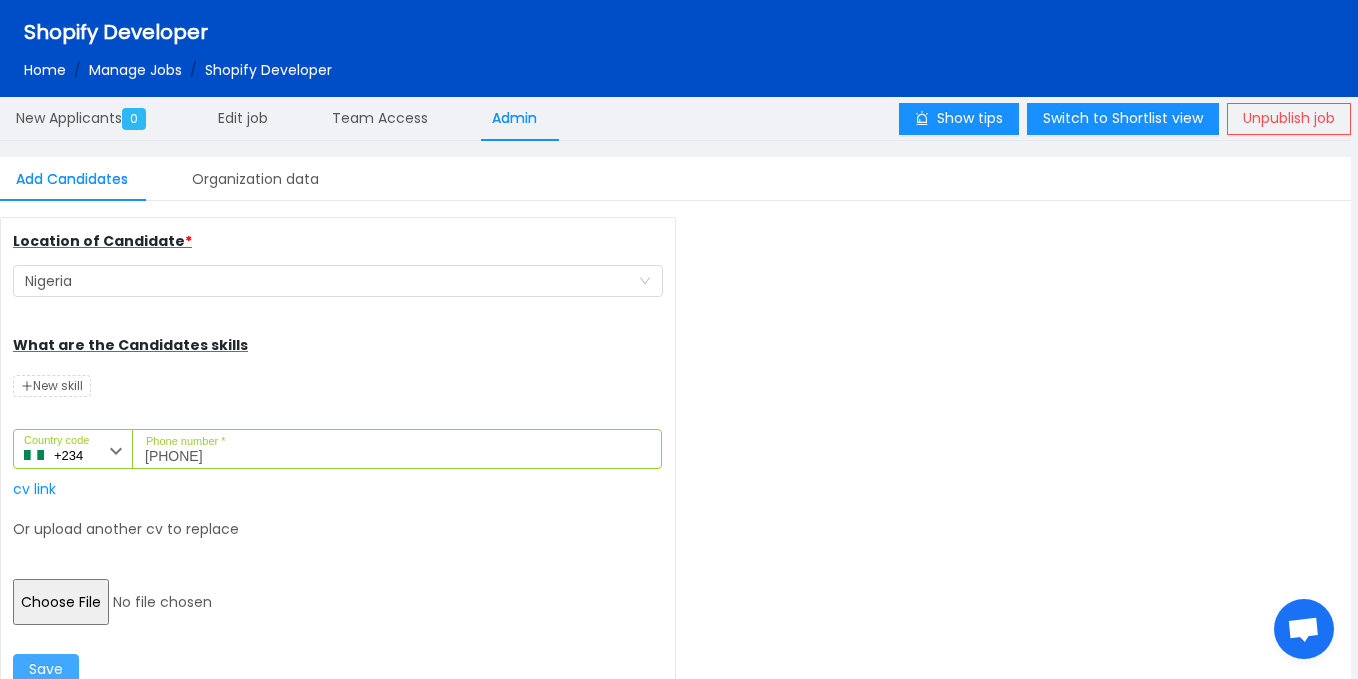 click on "Save" at bounding box center [46, 670] 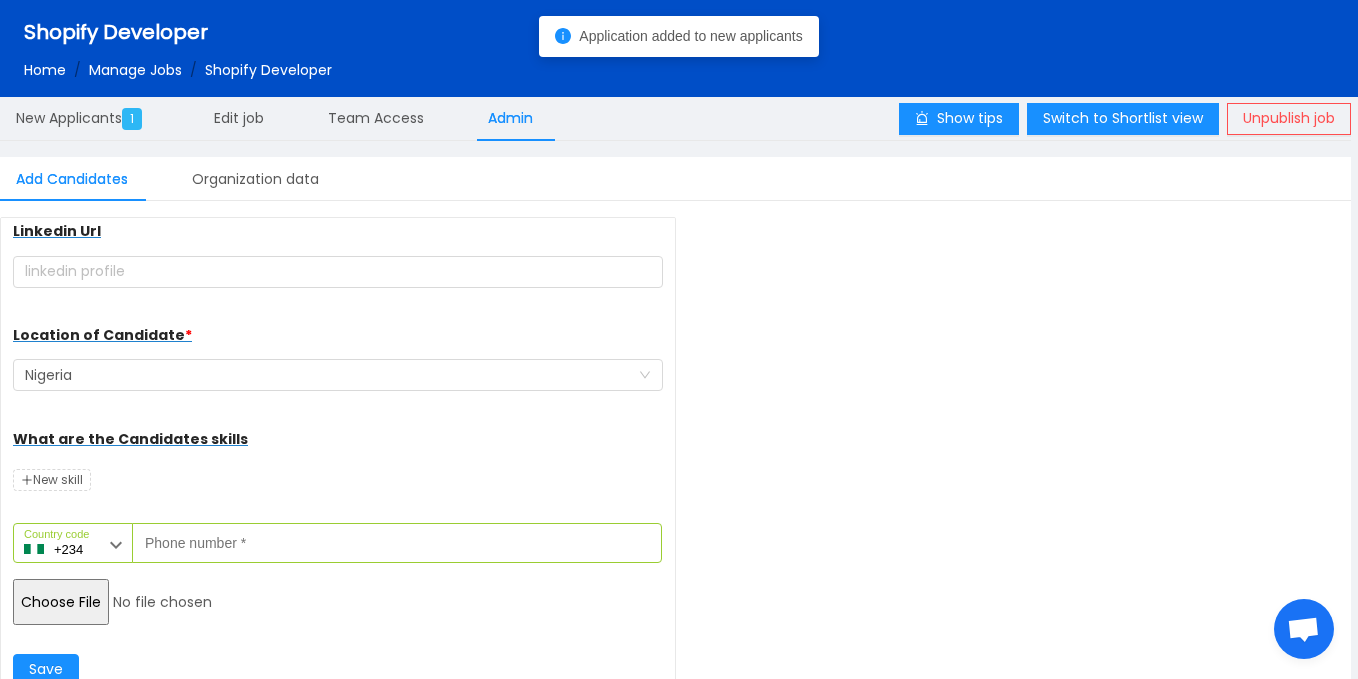 scroll, scrollTop: 259, scrollLeft: 0, axis: vertical 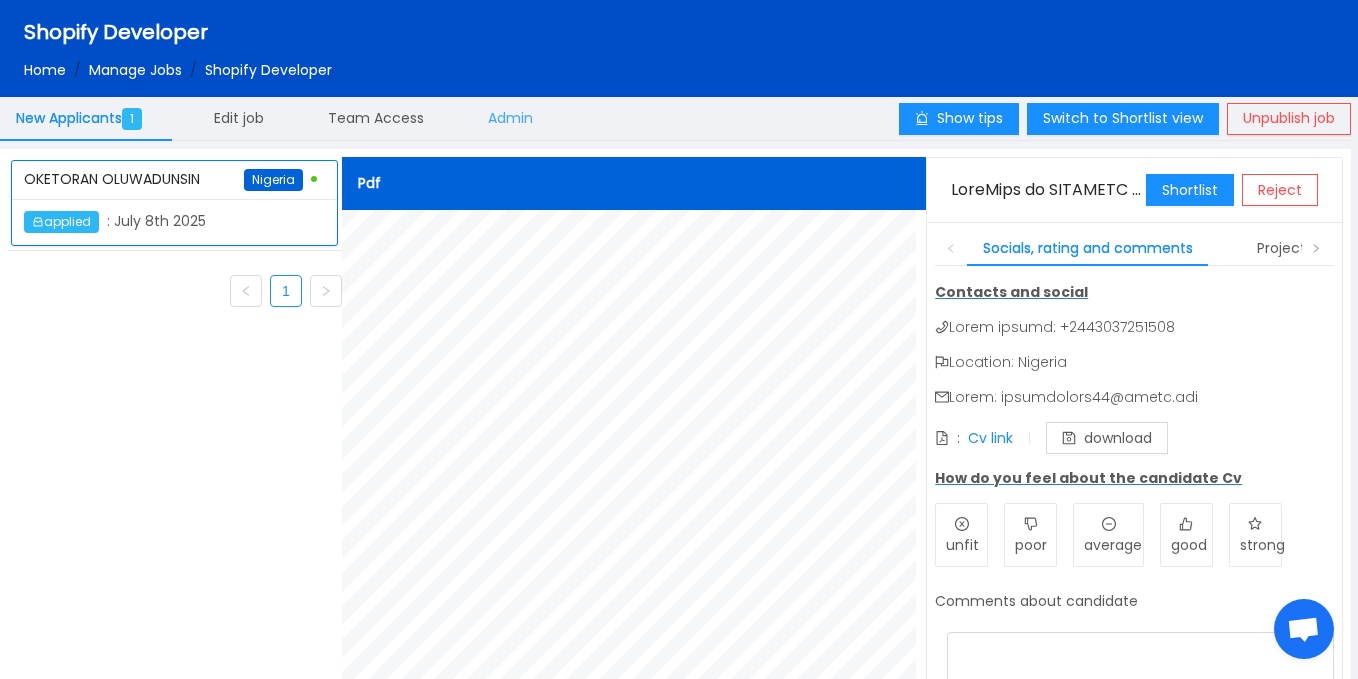 click on "Admin" at bounding box center (510, 118) 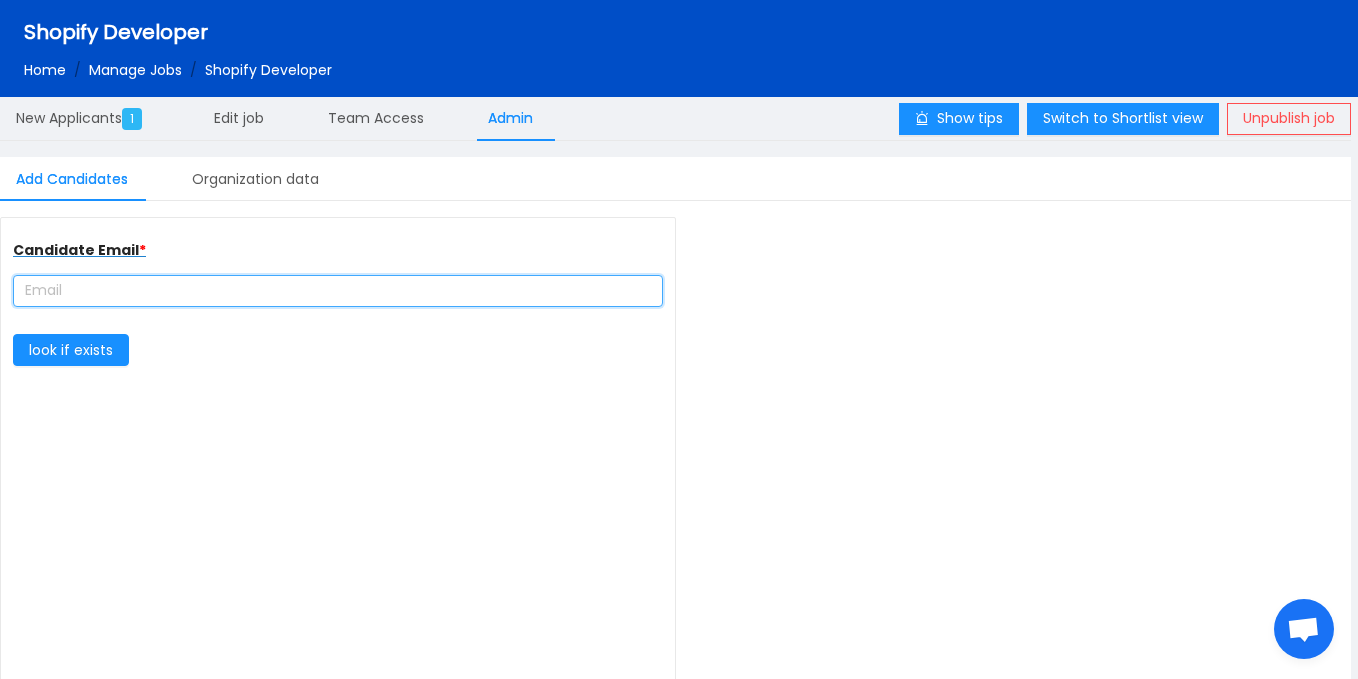 click at bounding box center (338, 291) 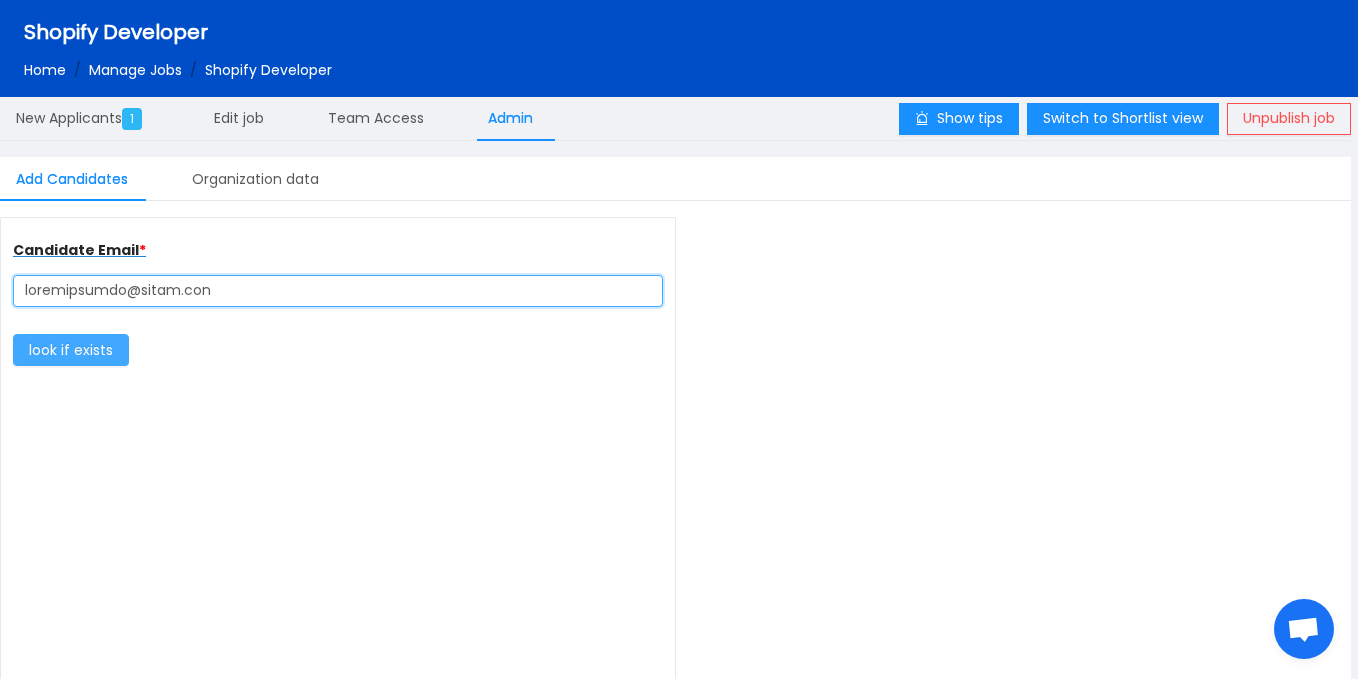 type on "loremipsumdo@sitam.con" 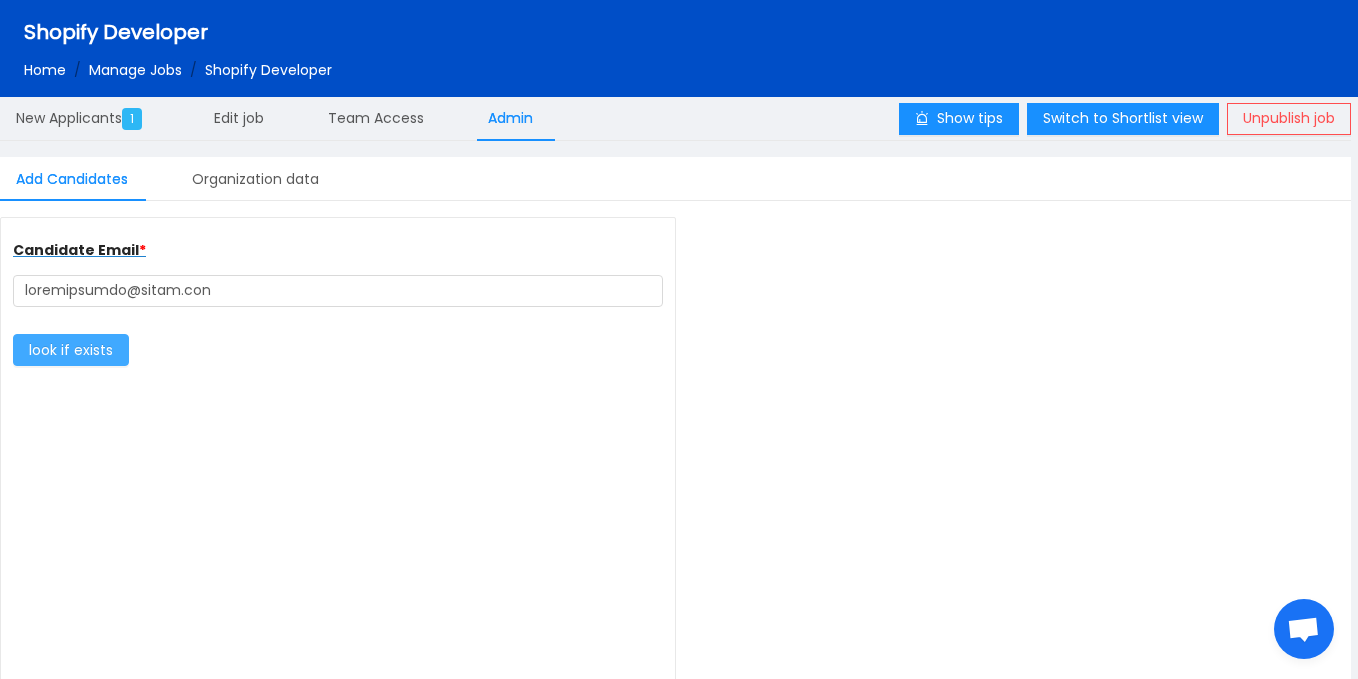 click on "look if exists" at bounding box center (71, 350) 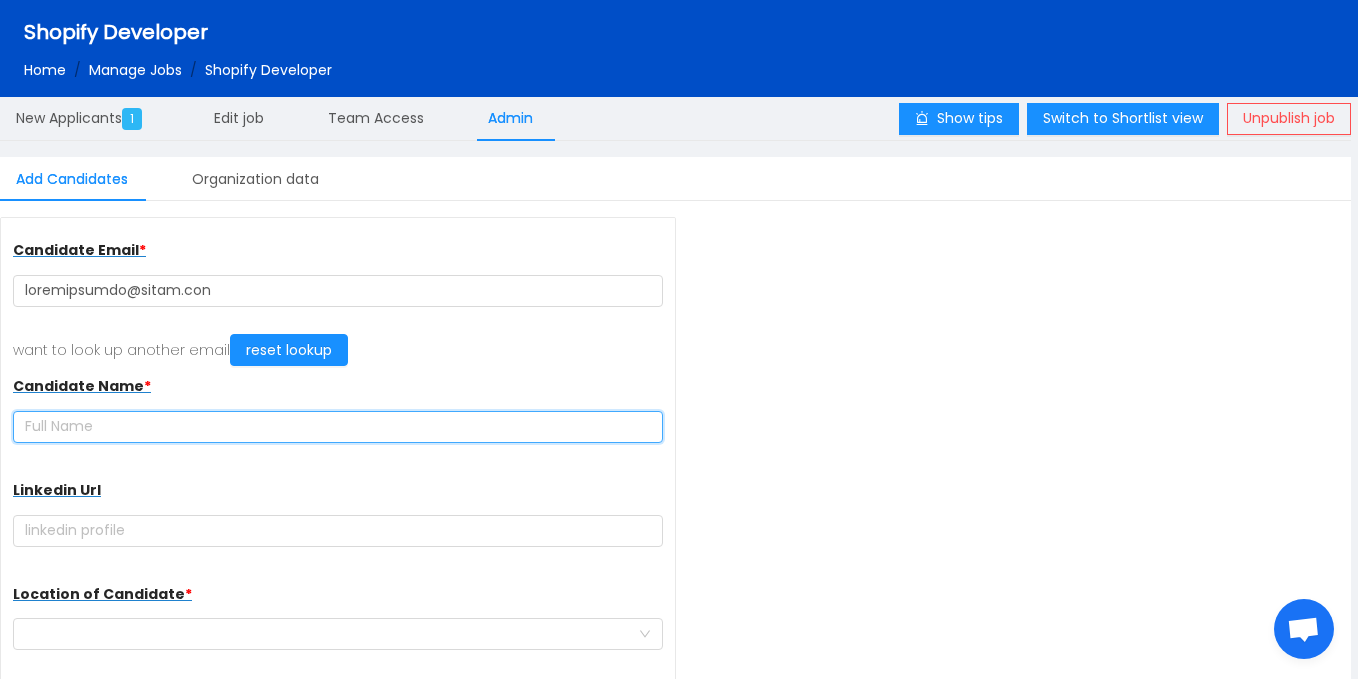 click at bounding box center (338, 427) 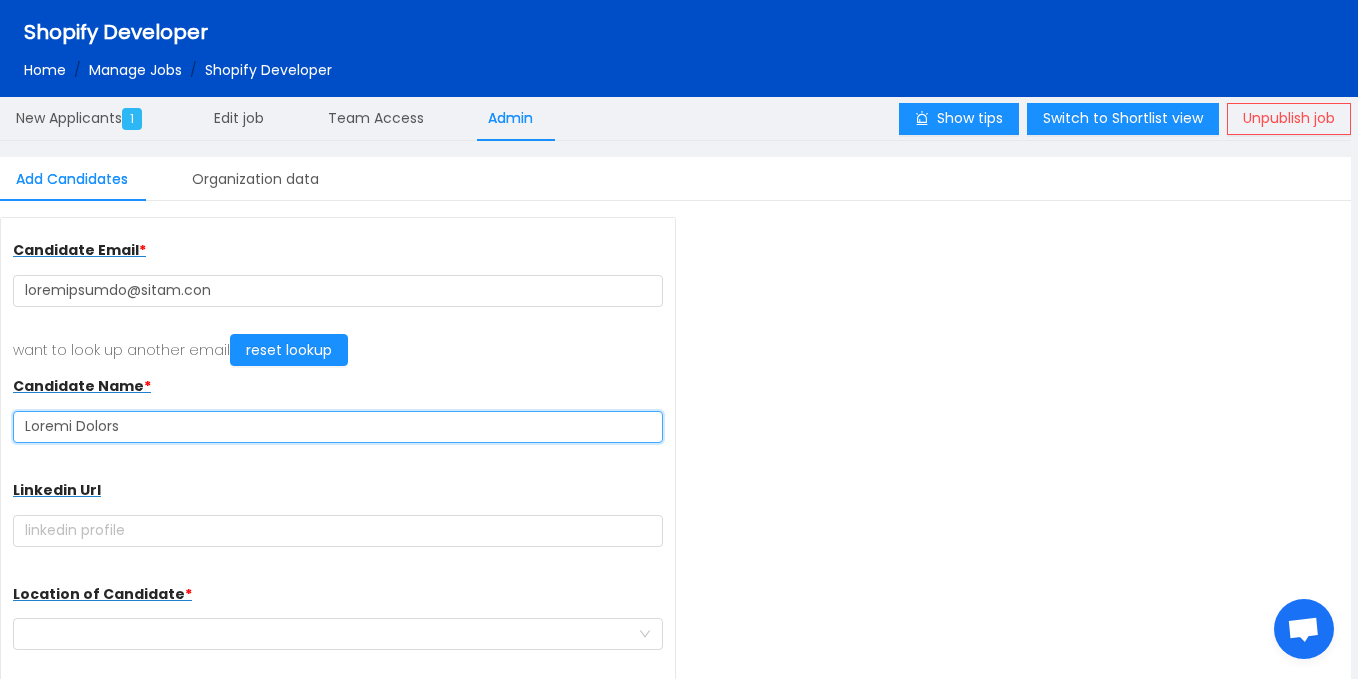 type on "Loremi Dolors" 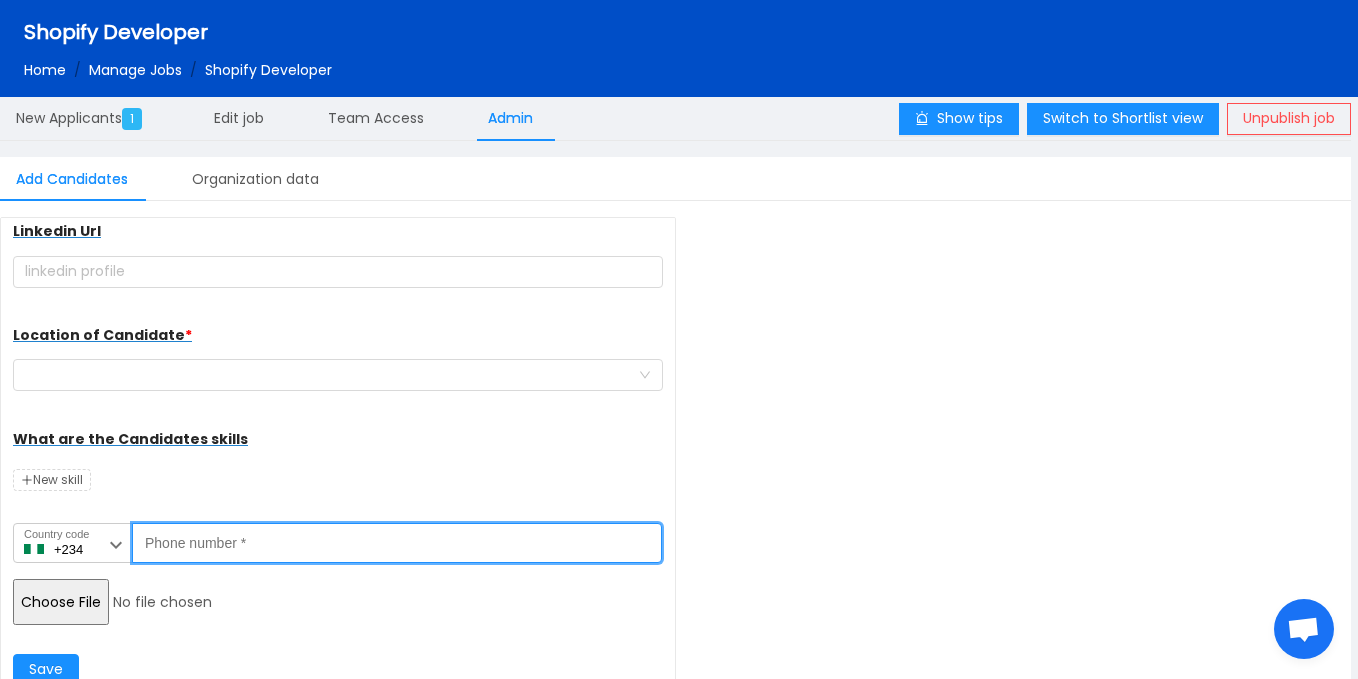 click on "Phone number *" at bounding box center (397, 543) 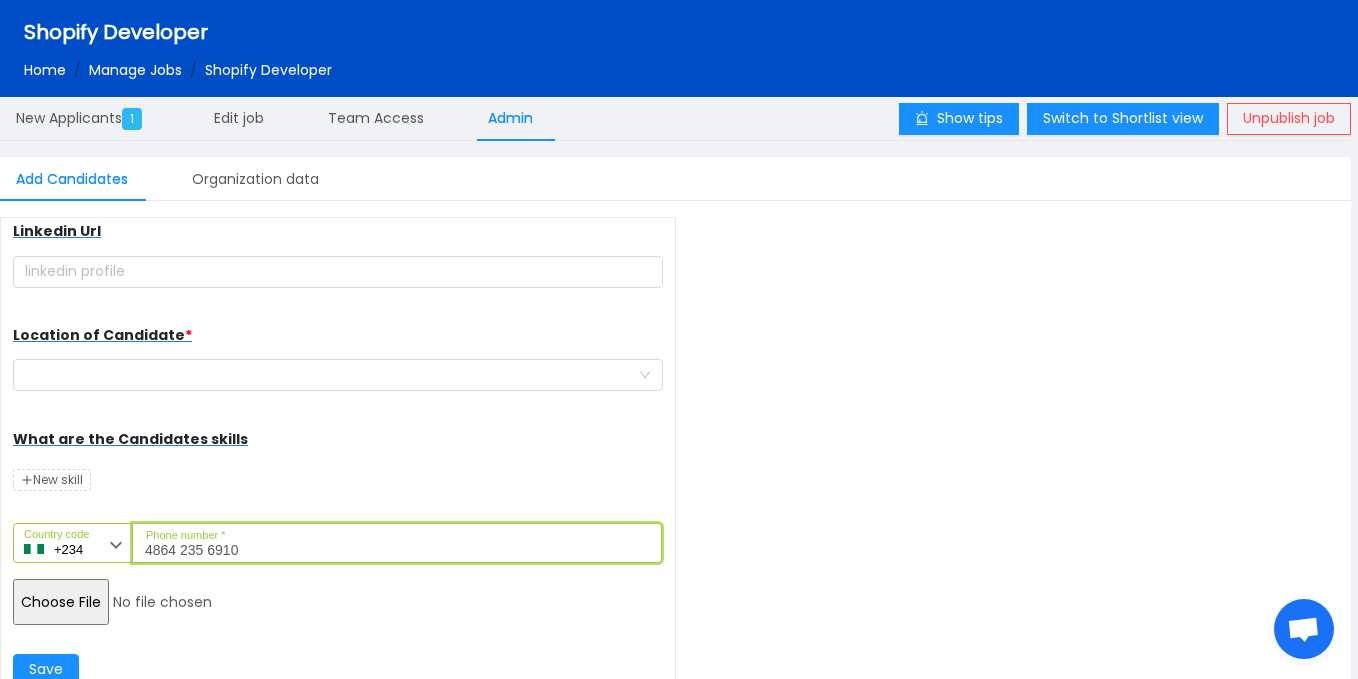 type on "4864 235 6910" 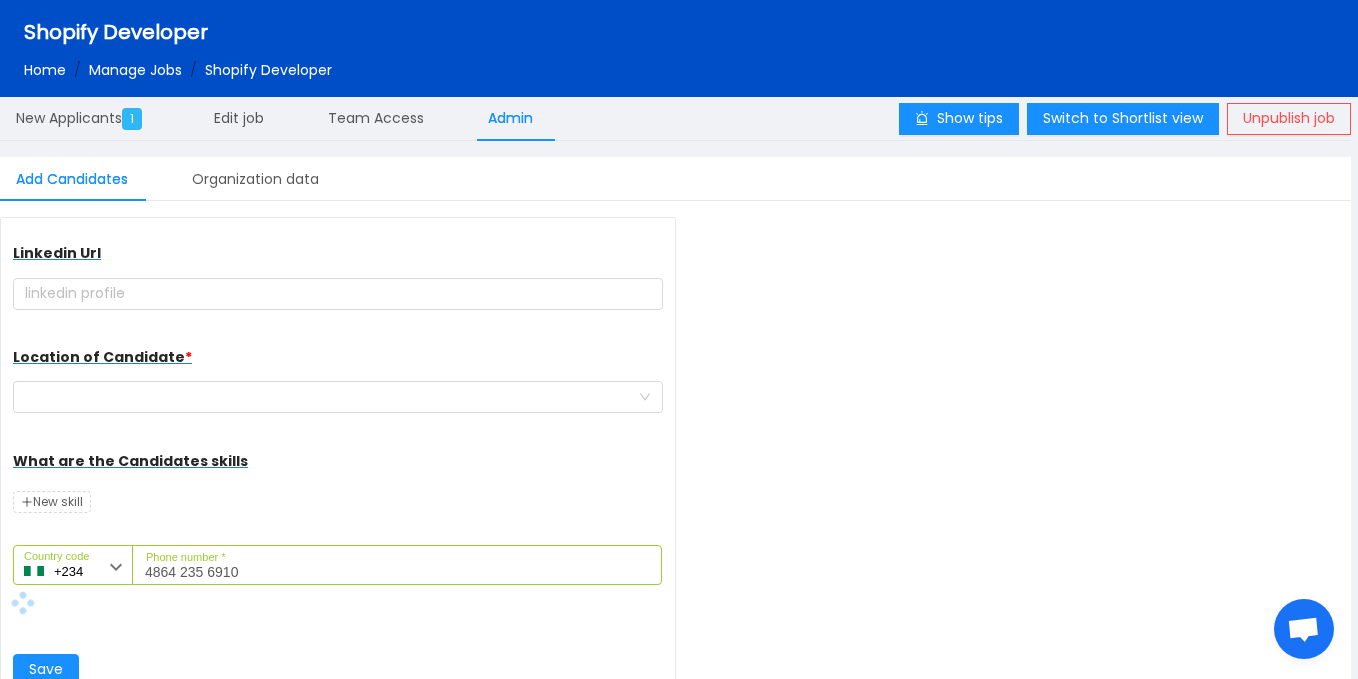 scroll, scrollTop: 237, scrollLeft: 0, axis: vertical 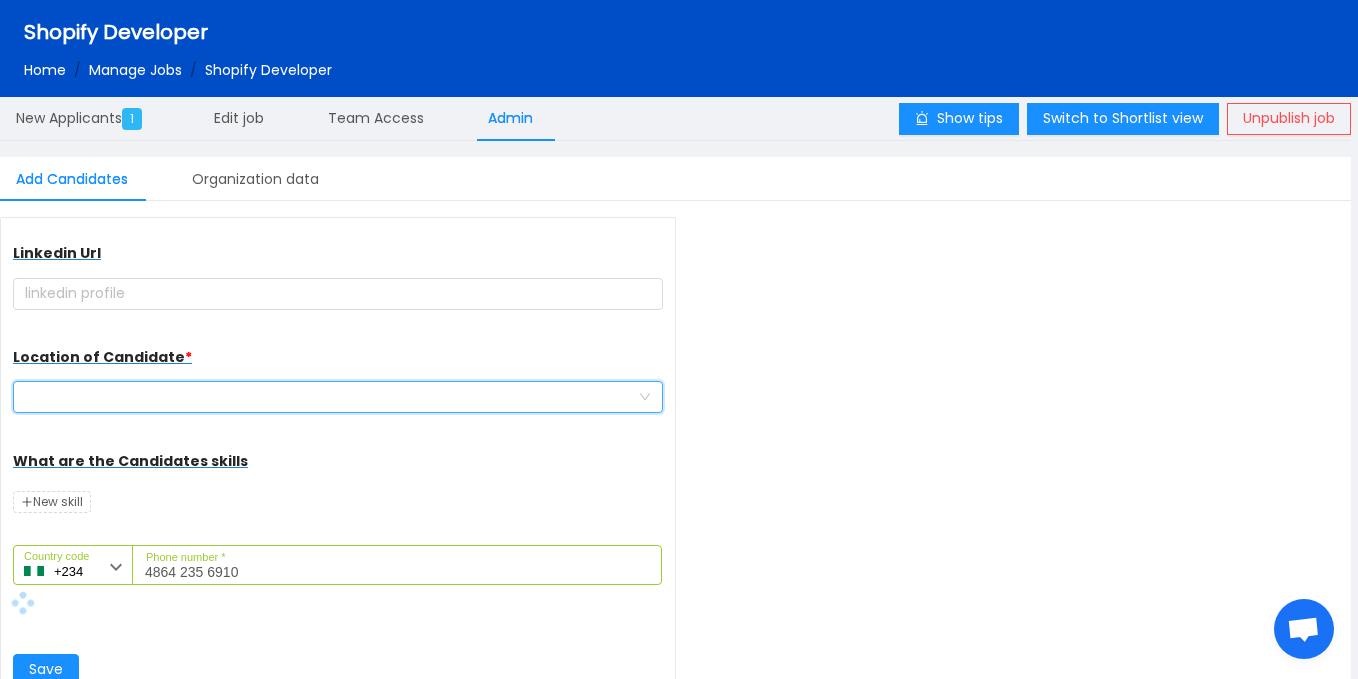 click at bounding box center [331, 397] 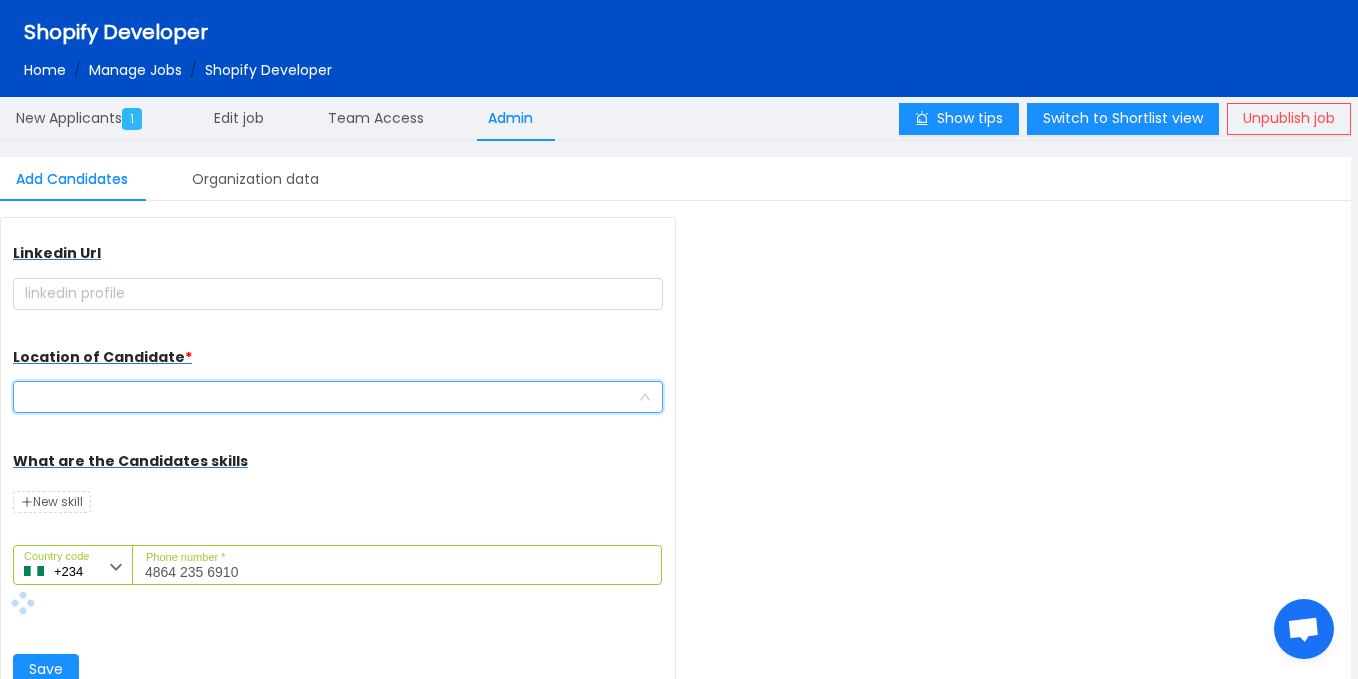 type on "n" 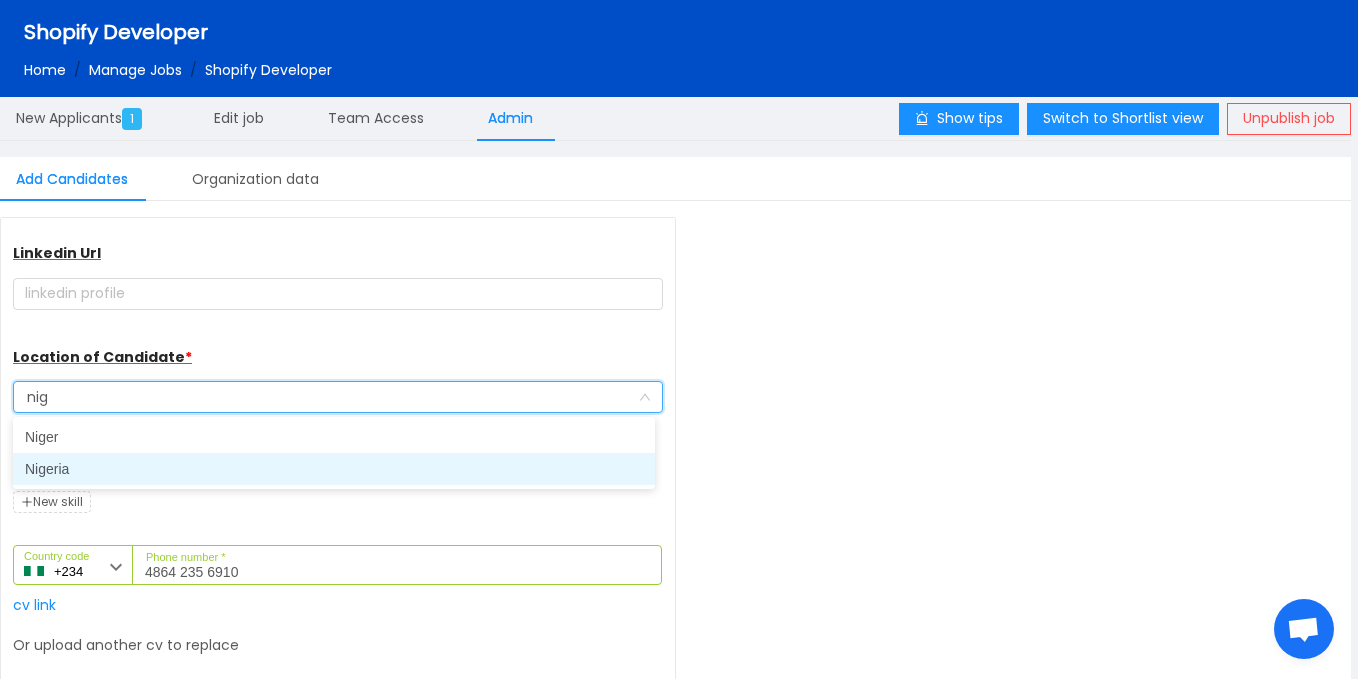 click on "Nigeria" at bounding box center (334, 469) 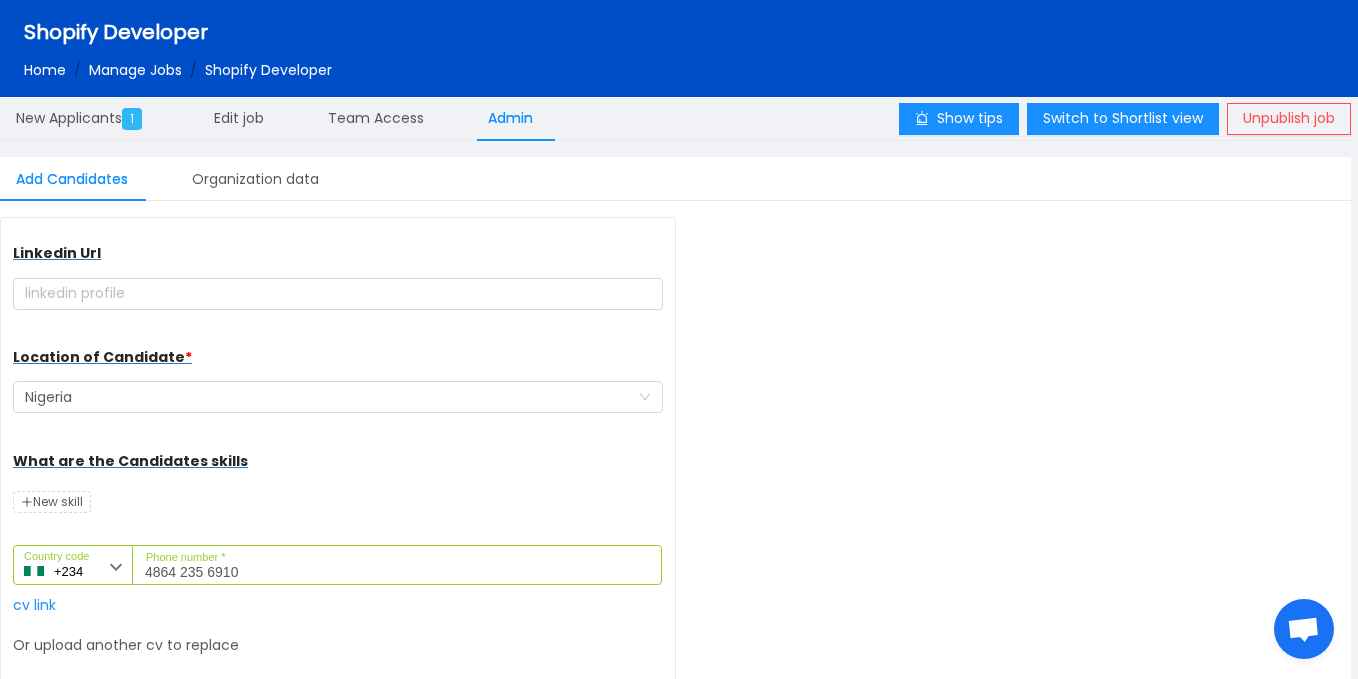 click on "Loremipsu Dolor  * sitametconse@adipi.eli sedd ei temp in utlabor etdol magna aliqua
Enimadmin Veni  * Quisno Exerci
Ullamcol Nis
Aliquipe ea Commodoco  *
Duisaut
Irur inr vol Velitessec fugiat
Nul paria
+861  Excepte sint     Occaecatcup (‫nonproide‬‎)   Suntcul (Quioffic)   Deserun (‫mollita‬‎)   Idestlab Persp   Undeomn   Istena   Errorvol   Accusan dol Laudant   Totamrema   Eaqueip (Quaeabil)   Inven   Veritatis   Quasiar (Beataevita)   Dictaexpli (Nemoenimip)   Quiavol   Asperna (‫autodit‬‎)   Fugitconse (mাংdাeেr)   Sequines   Nequepo (Quisquam)   Dolorem (Adipis)   Numqua   Eiusm (Tempo)   Incidun   Magnam (quྲུe)   Minusso   Nobise opt Cumquenihil (Imped q Placeatface)   Possimus   Assume (Repell)   Tempori Autemq Offic Debitisre   Neces" at bounding box center (338, 471) 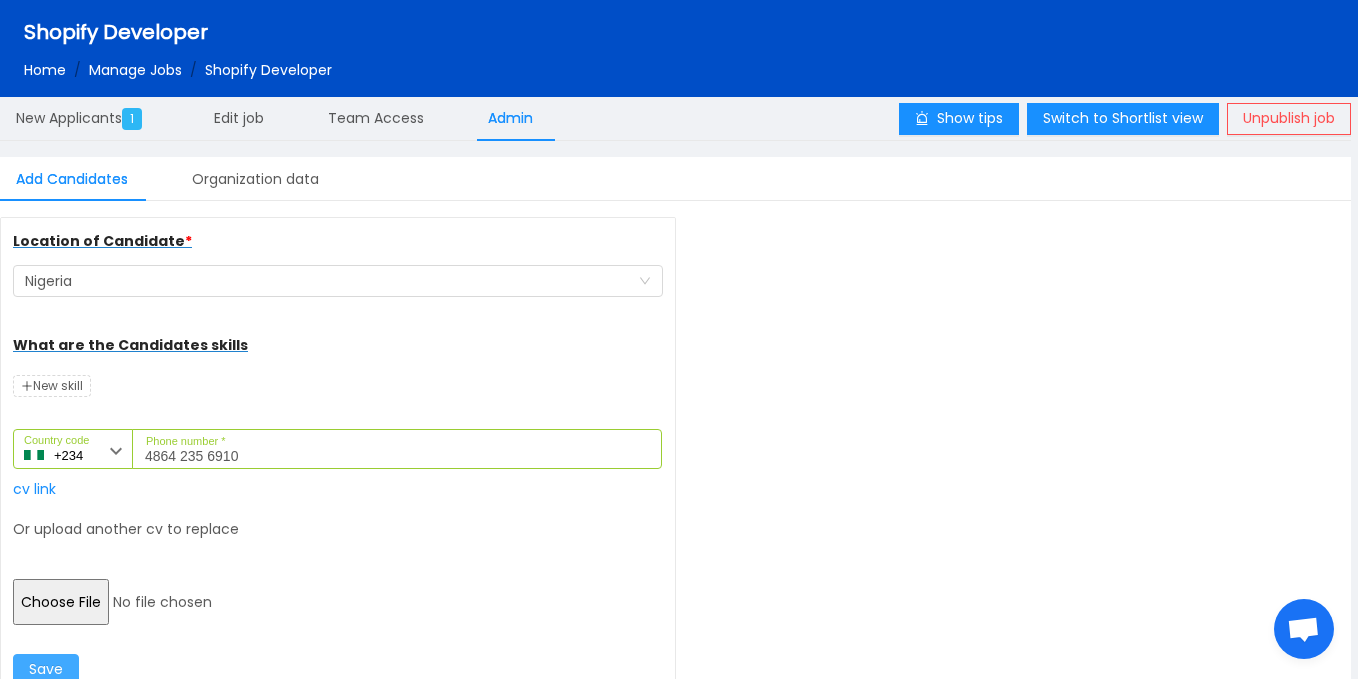 click on "Save" at bounding box center (46, 670) 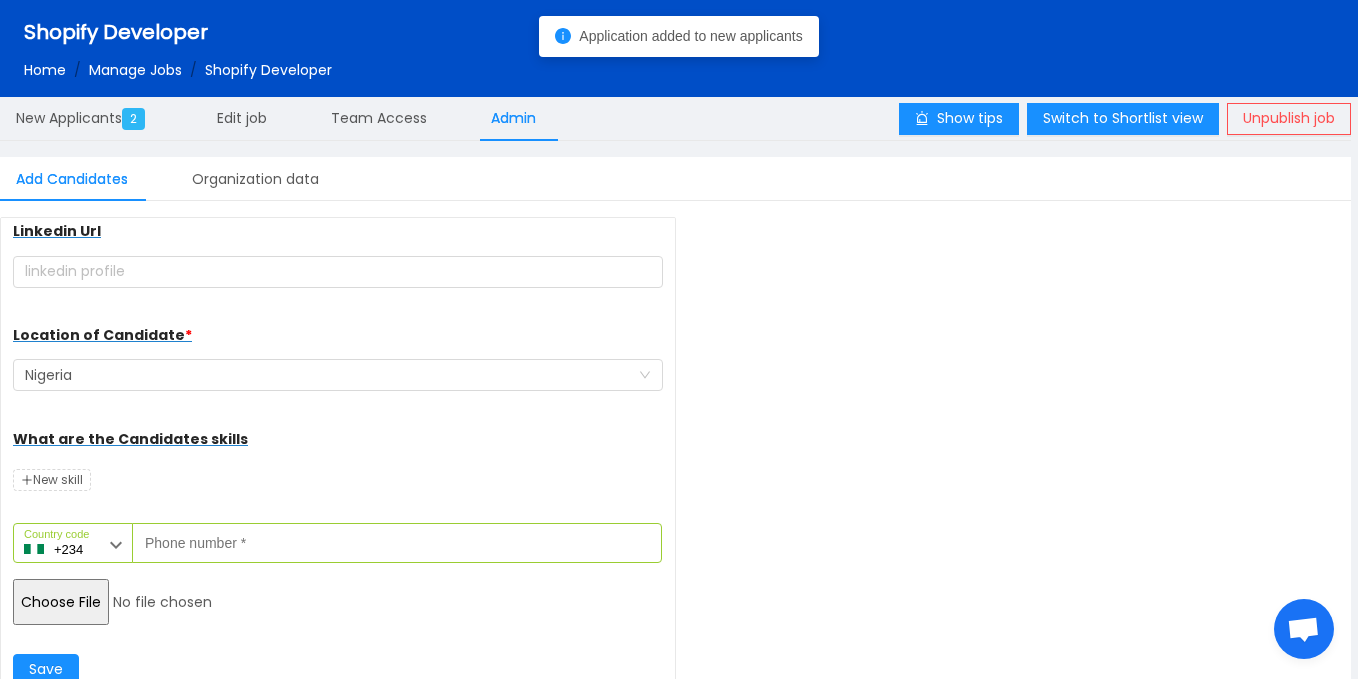 scroll, scrollTop: 259, scrollLeft: 0, axis: vertical 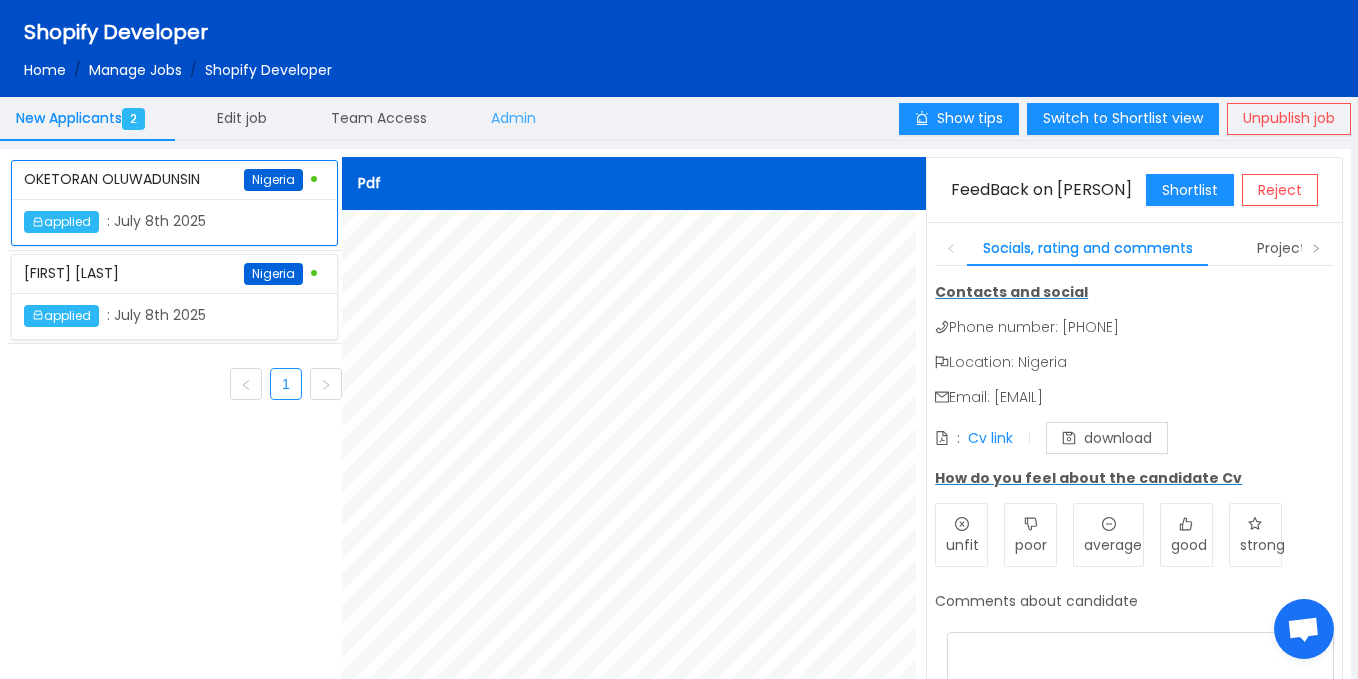 click on "Admin" at bounding box center (84, 118) 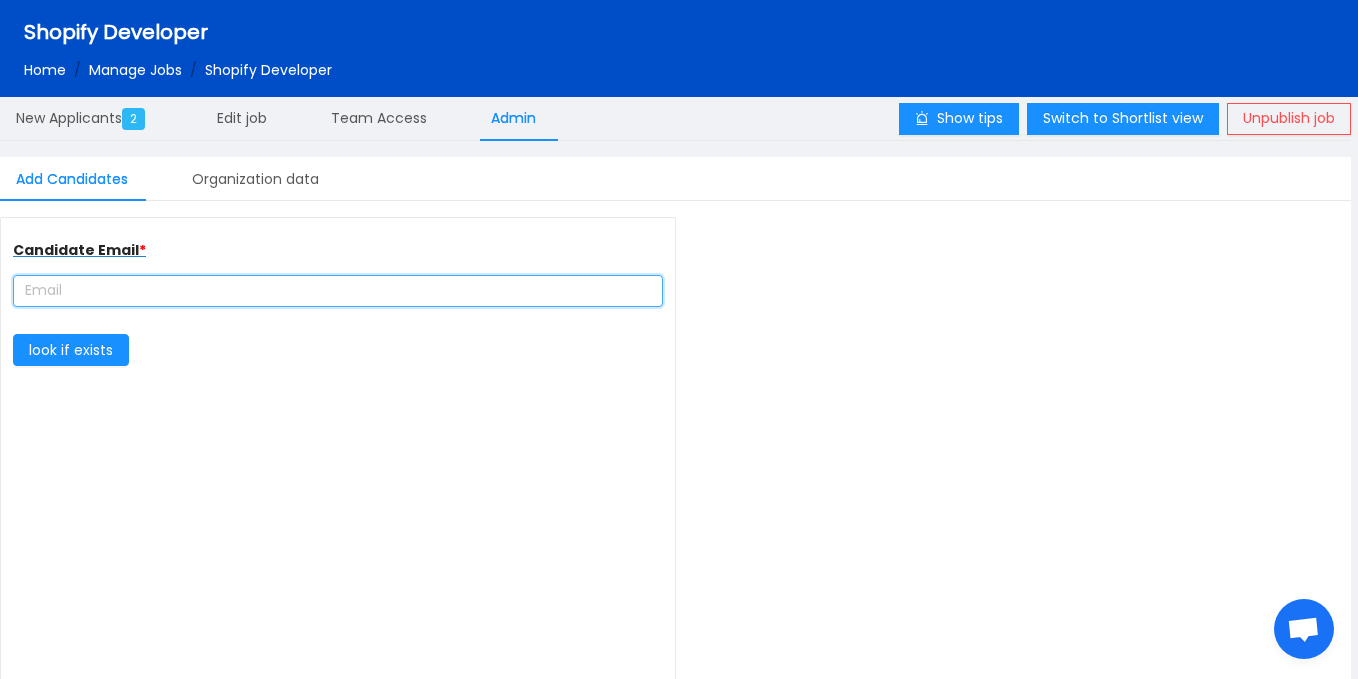 click at bounding box center (338, 291) 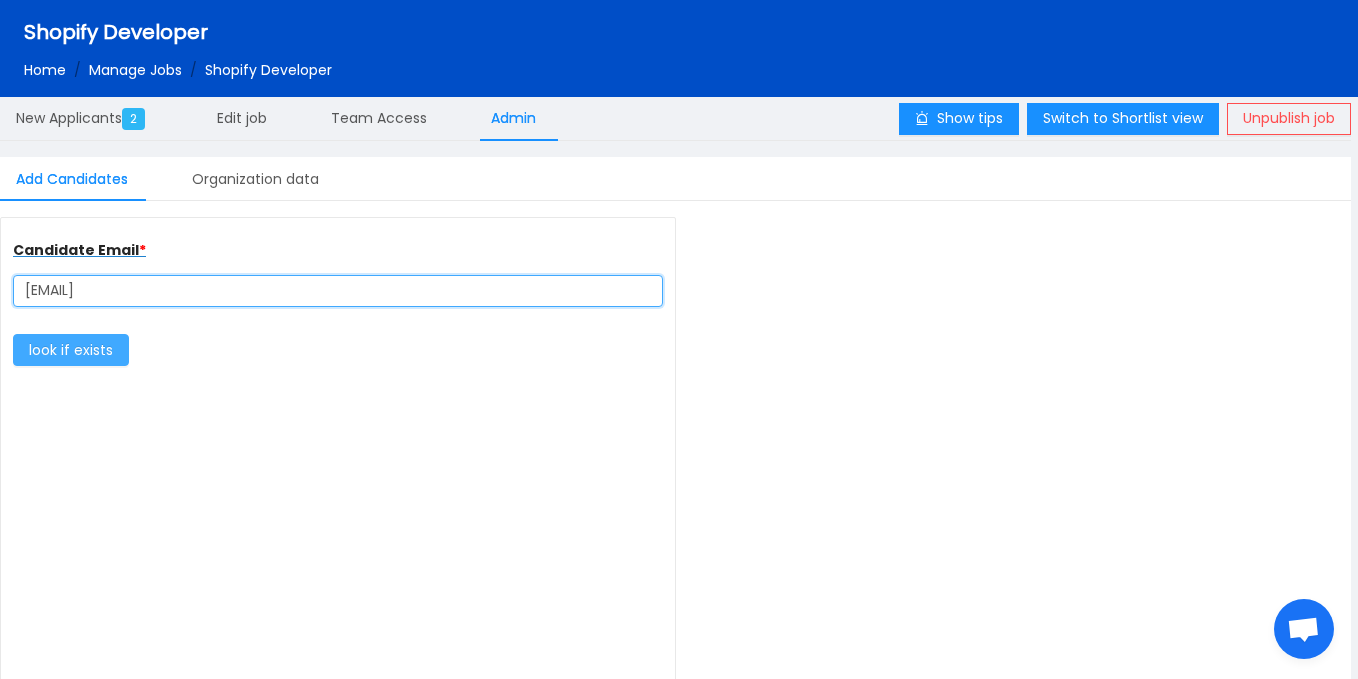 type on "[EMAIL]" 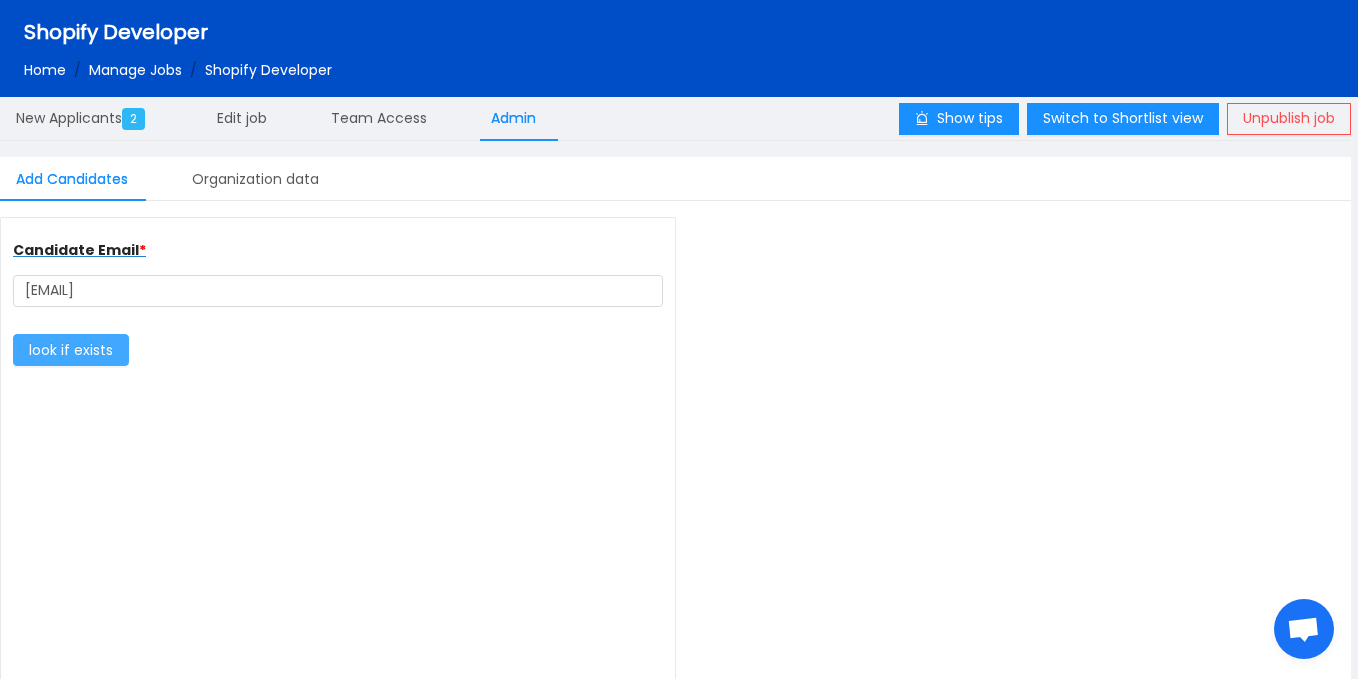 click on "look if exists" at bounding box center [71, 350] 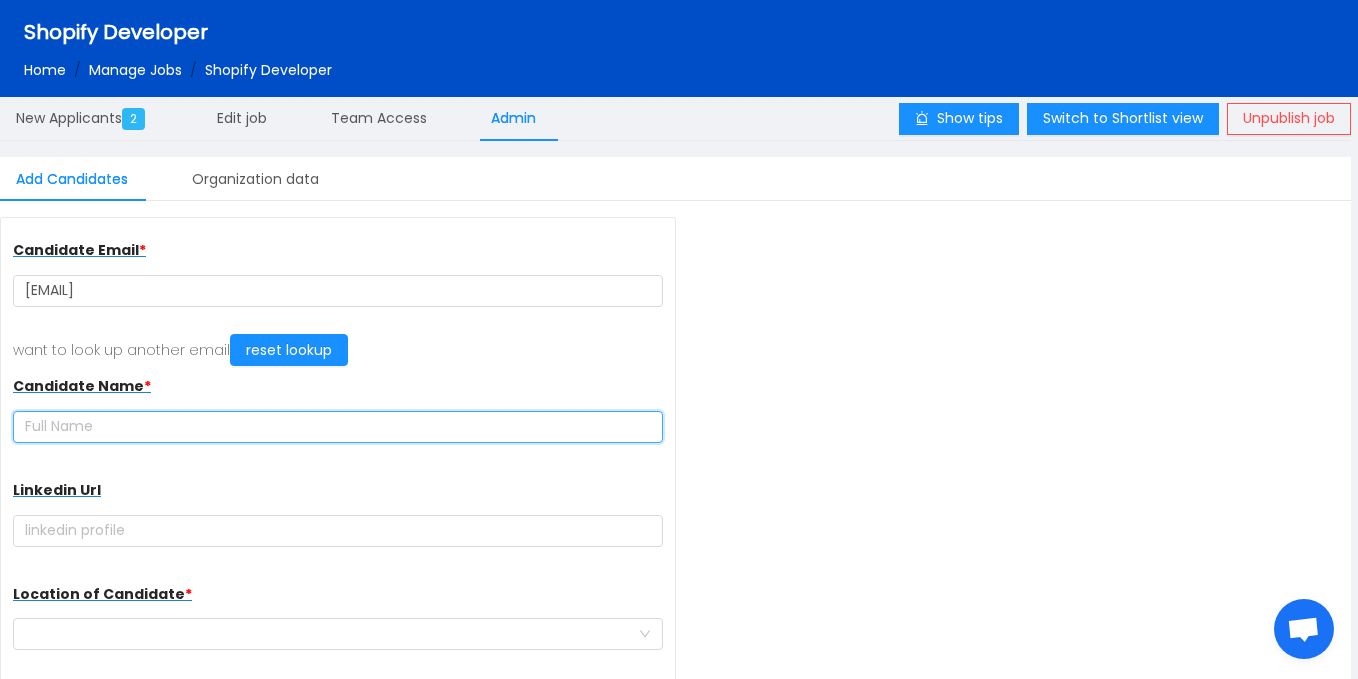 click at bounding box center (338, 427) 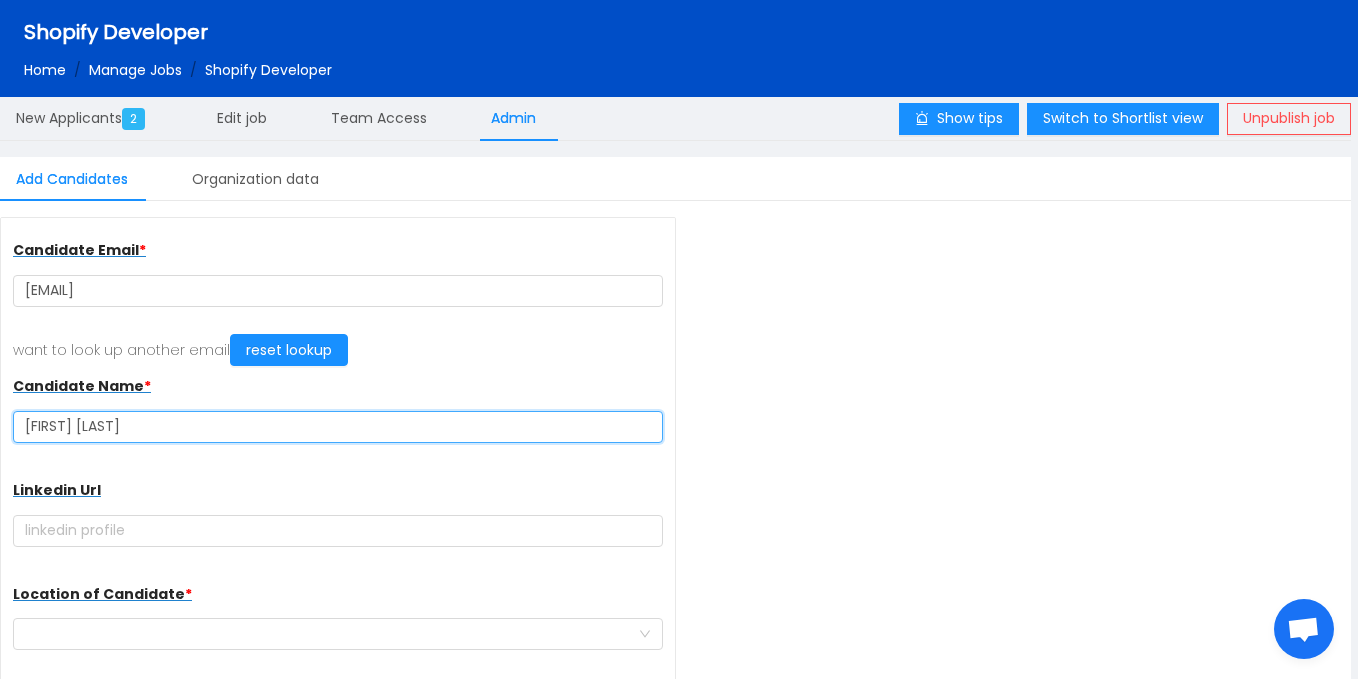 type on "[FIRST] [LAST]" 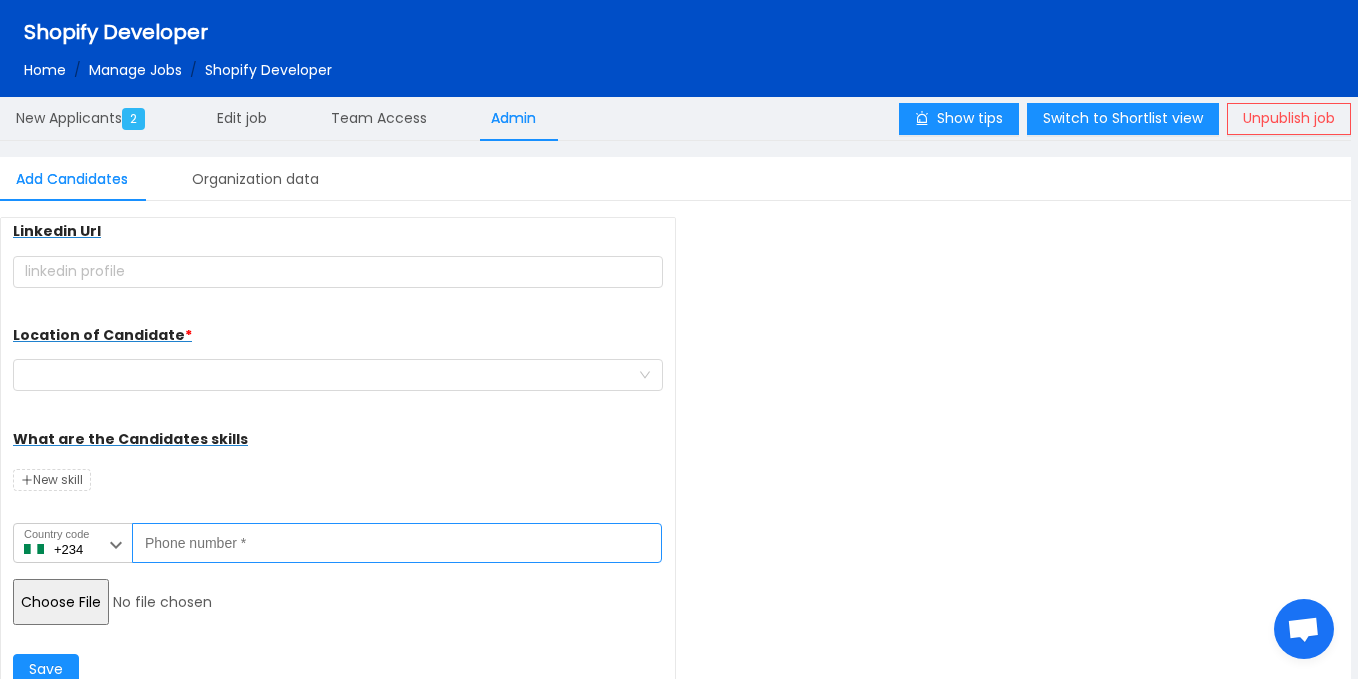 click on "Phone number *" at bounding box center [397, 543] 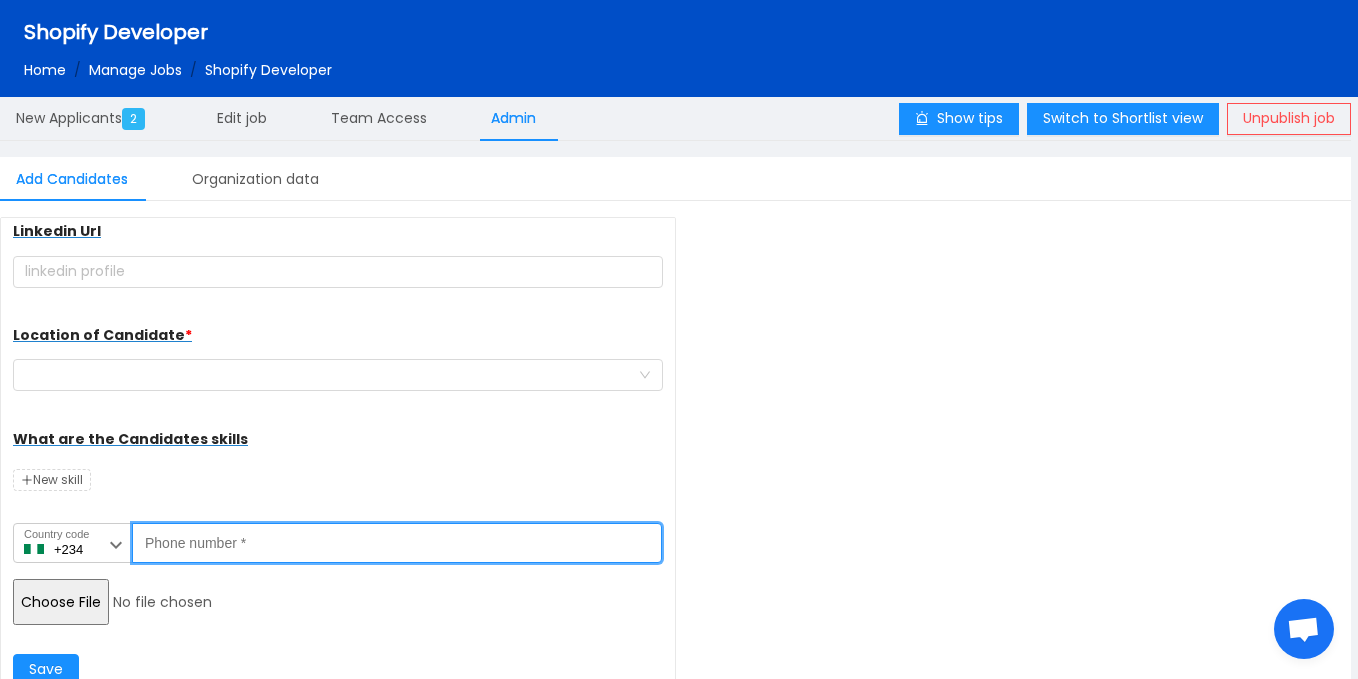 paste on "[PHONE]" 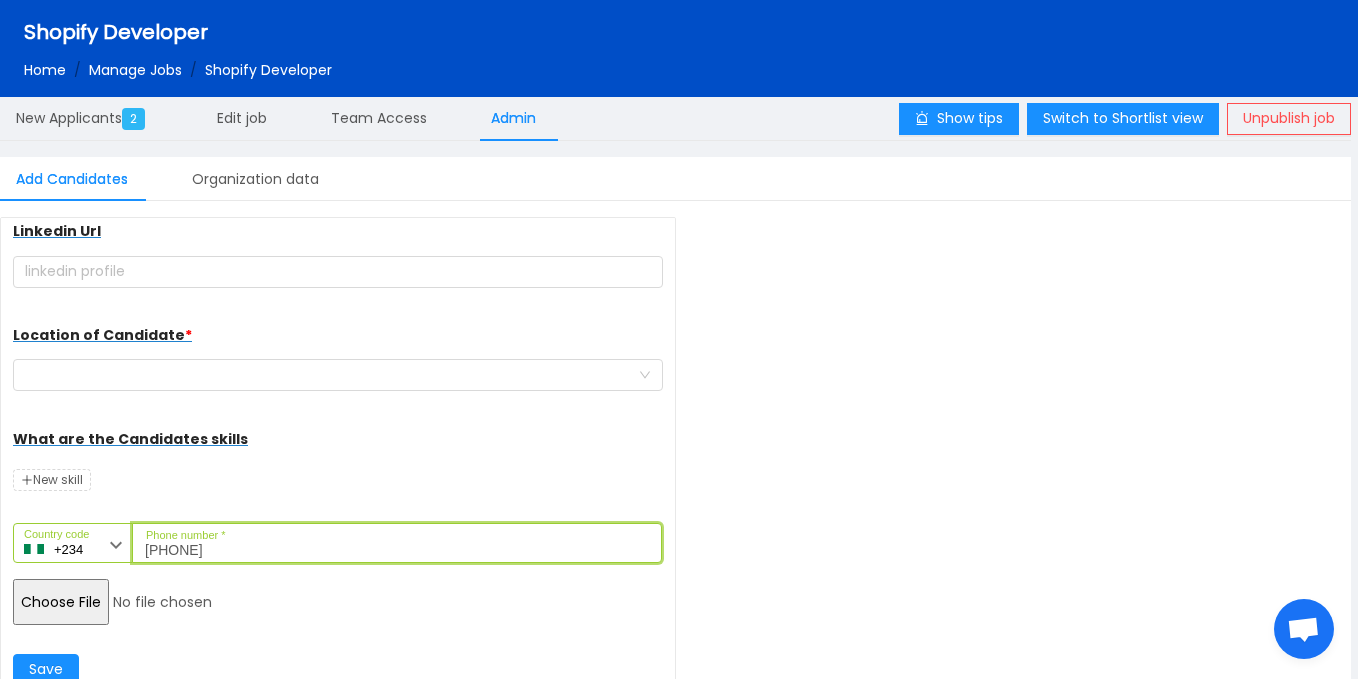 type on "[PHONE]" 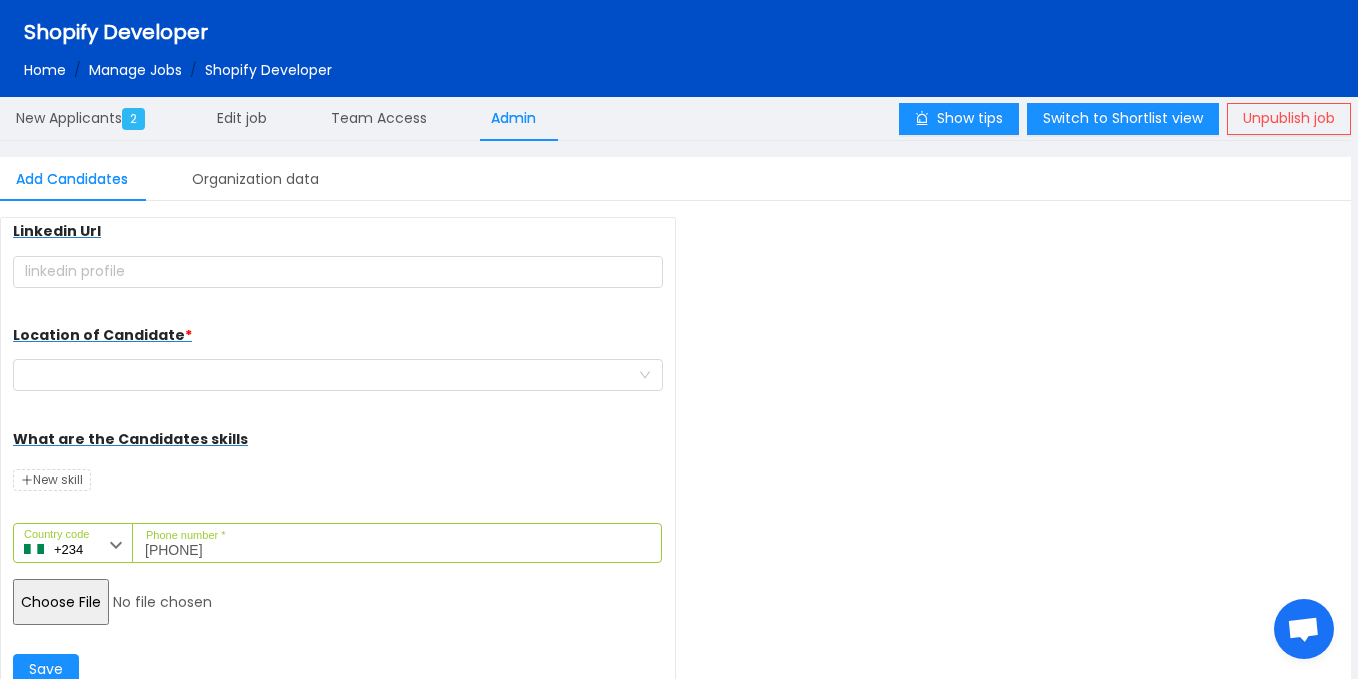 click at bounding box center [166, 602] 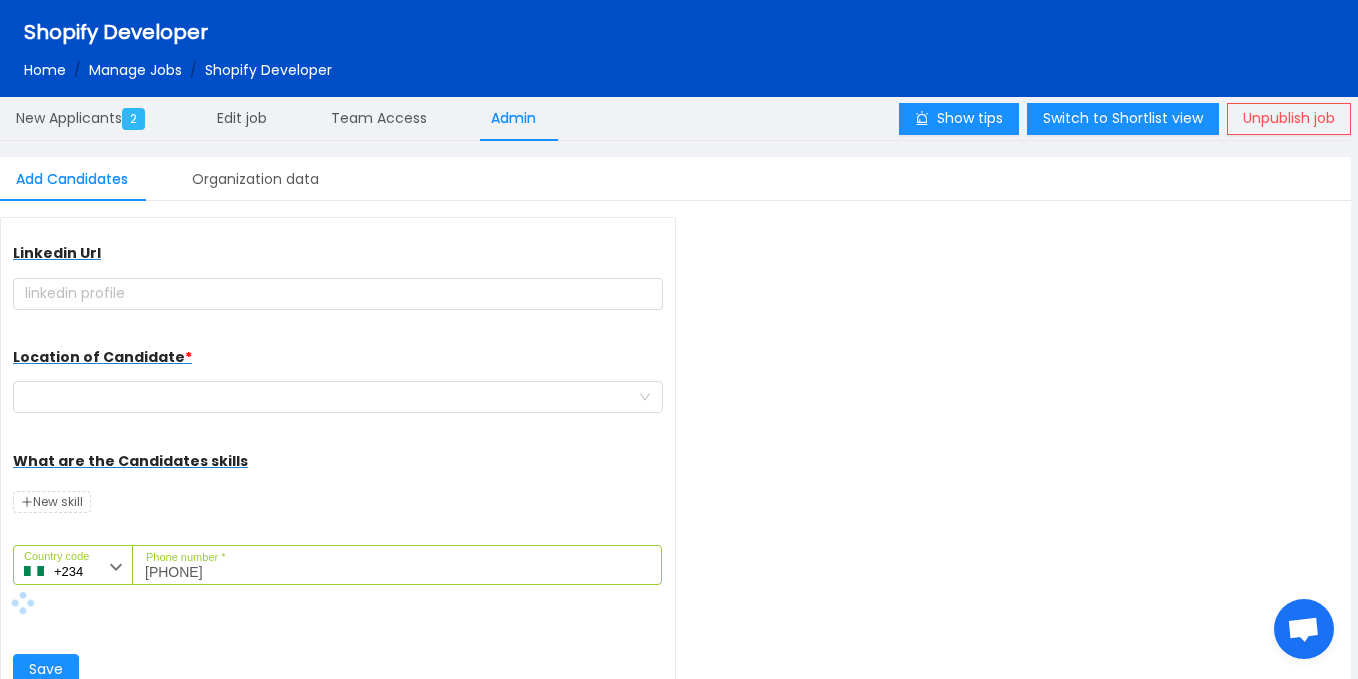 scroll, scrollTop: 237, scrollLeft: 0, axis: vertical 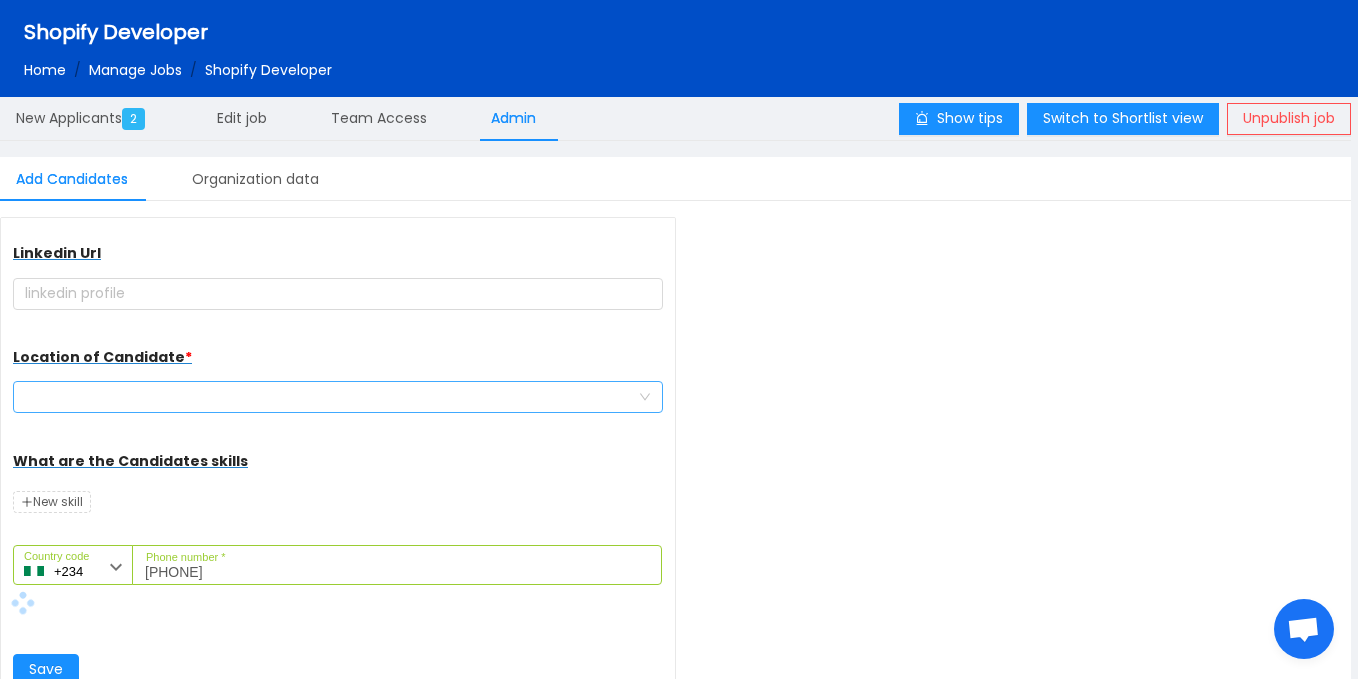 click at bounding box center (331, 397) 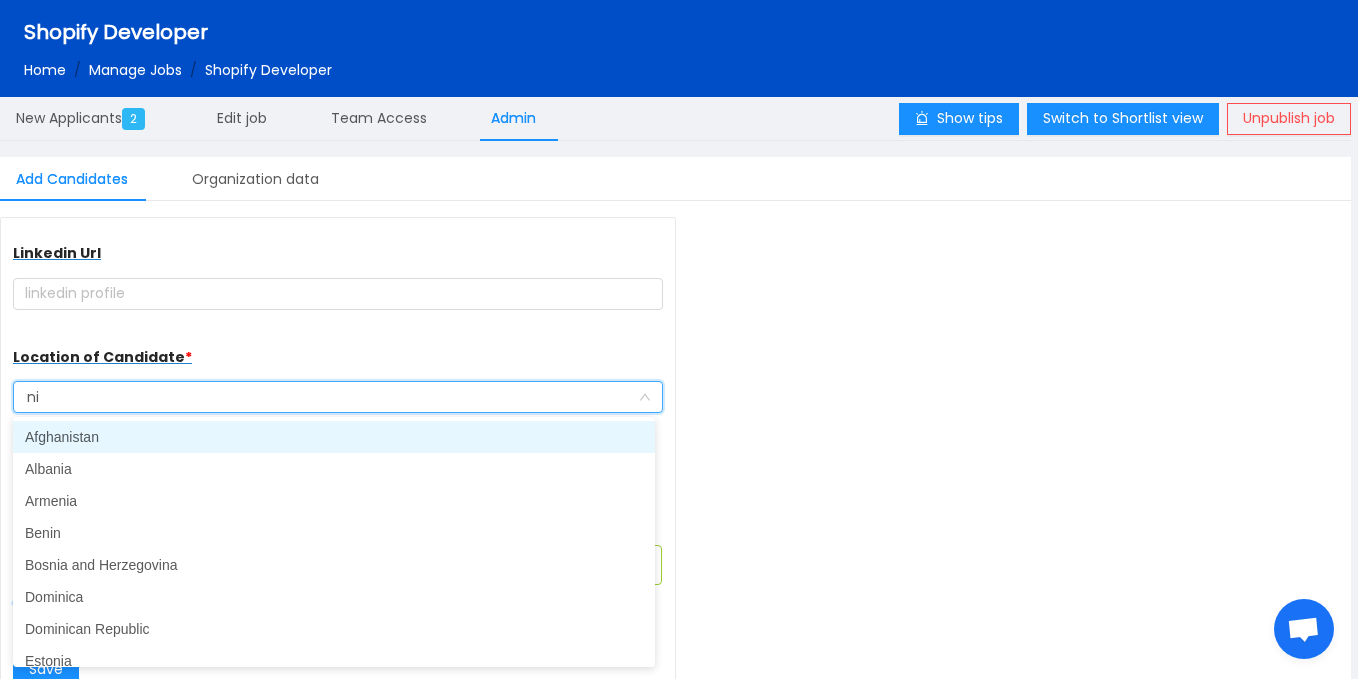 type on "nig" 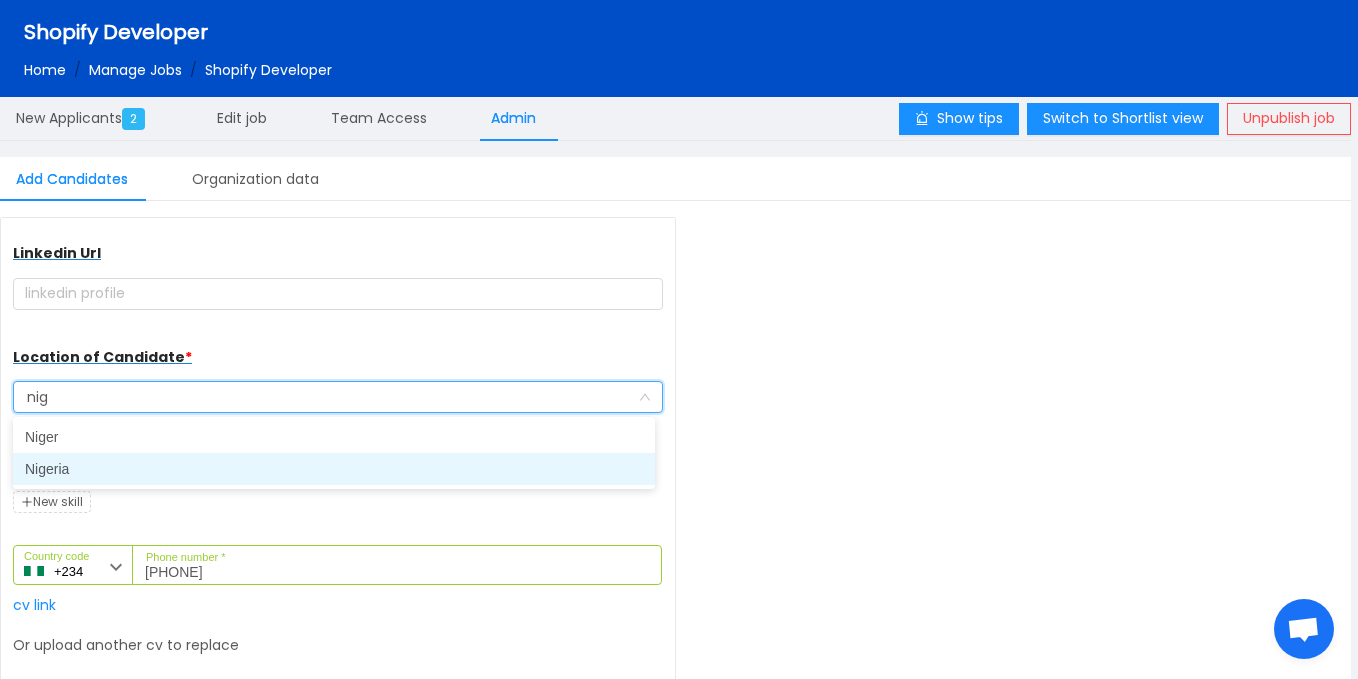 click on "Nigeria" at bounding box center (334, 469) 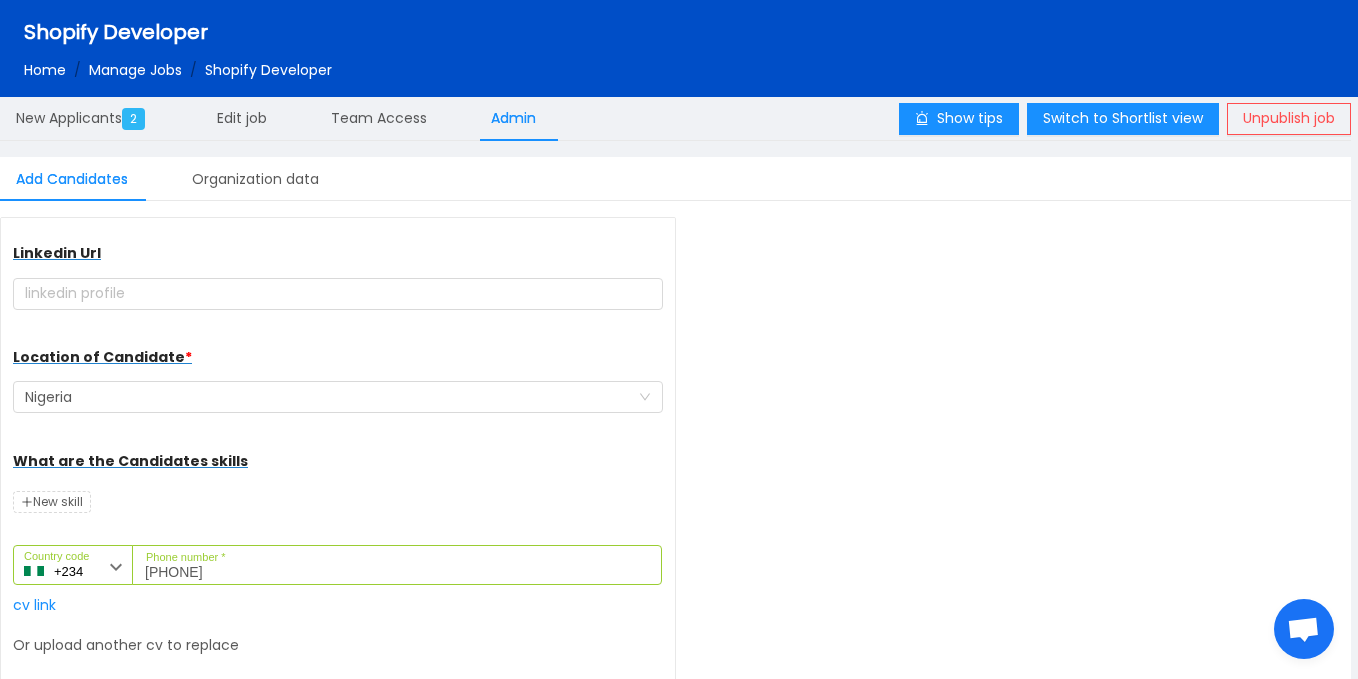 scroll, scrollTop: 353, scrollLeft: 0, axis: vertical 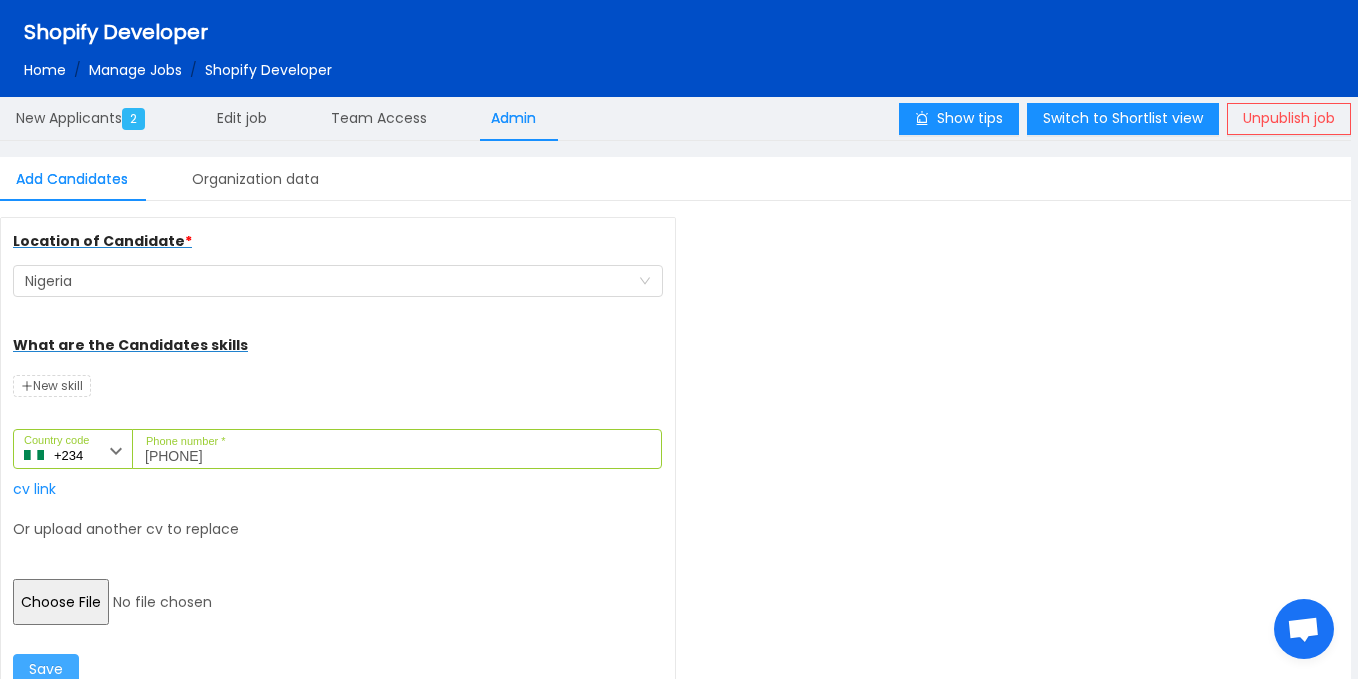 click on "Save" at bounding box center (46, 670) 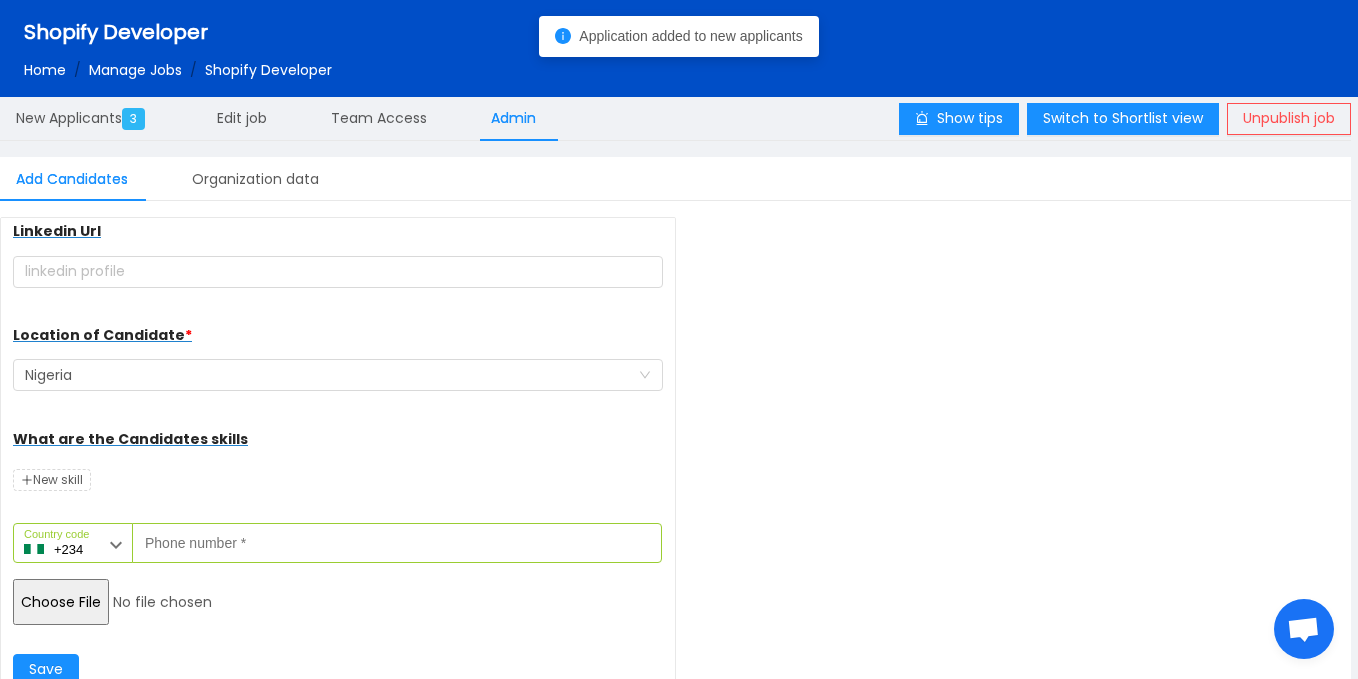 scroll, scrollTop: 259, scrollLeft: 0, axis: vertical 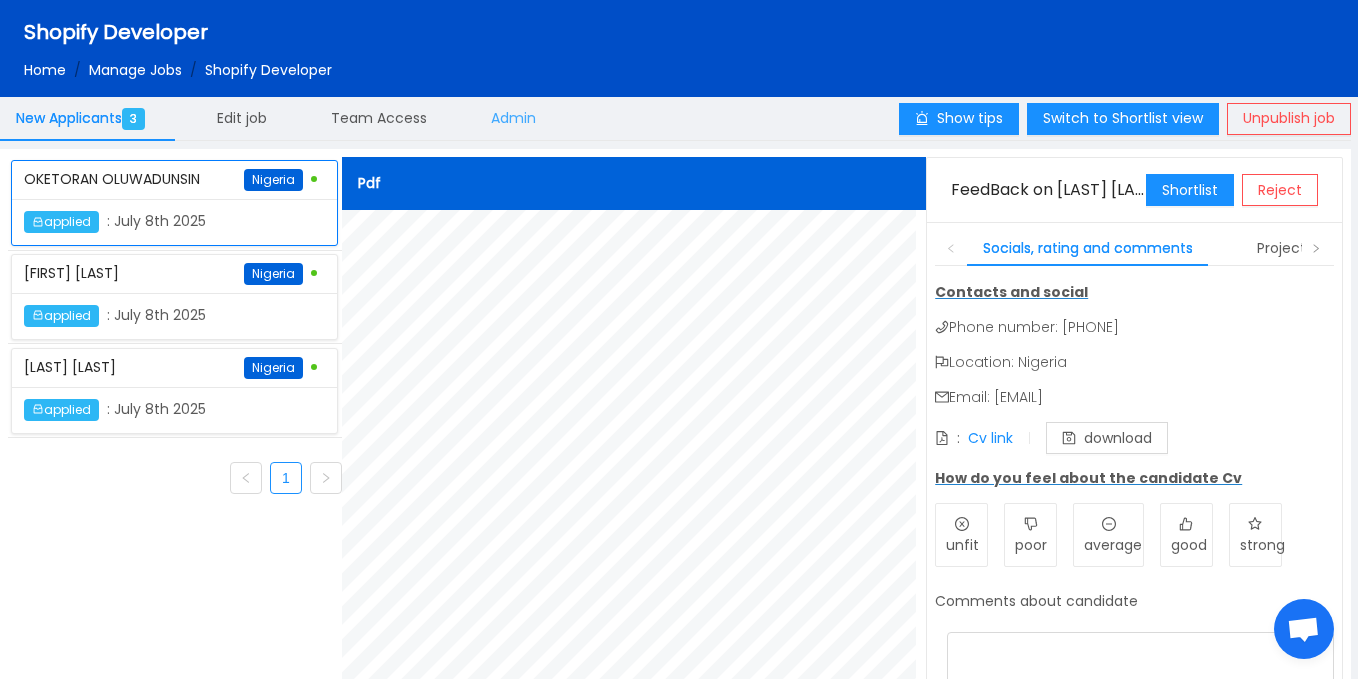 click on "Admin" at bounding box center [84, 118] 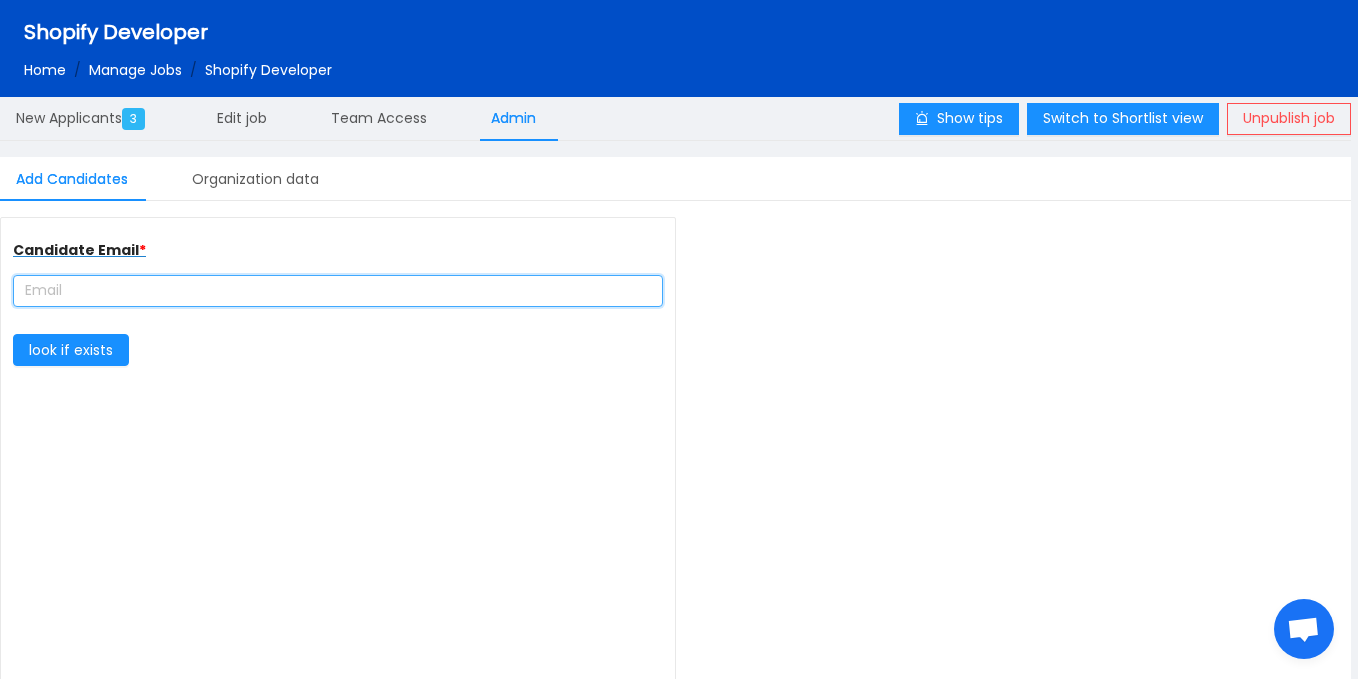 click at bounding box center [338, 291] 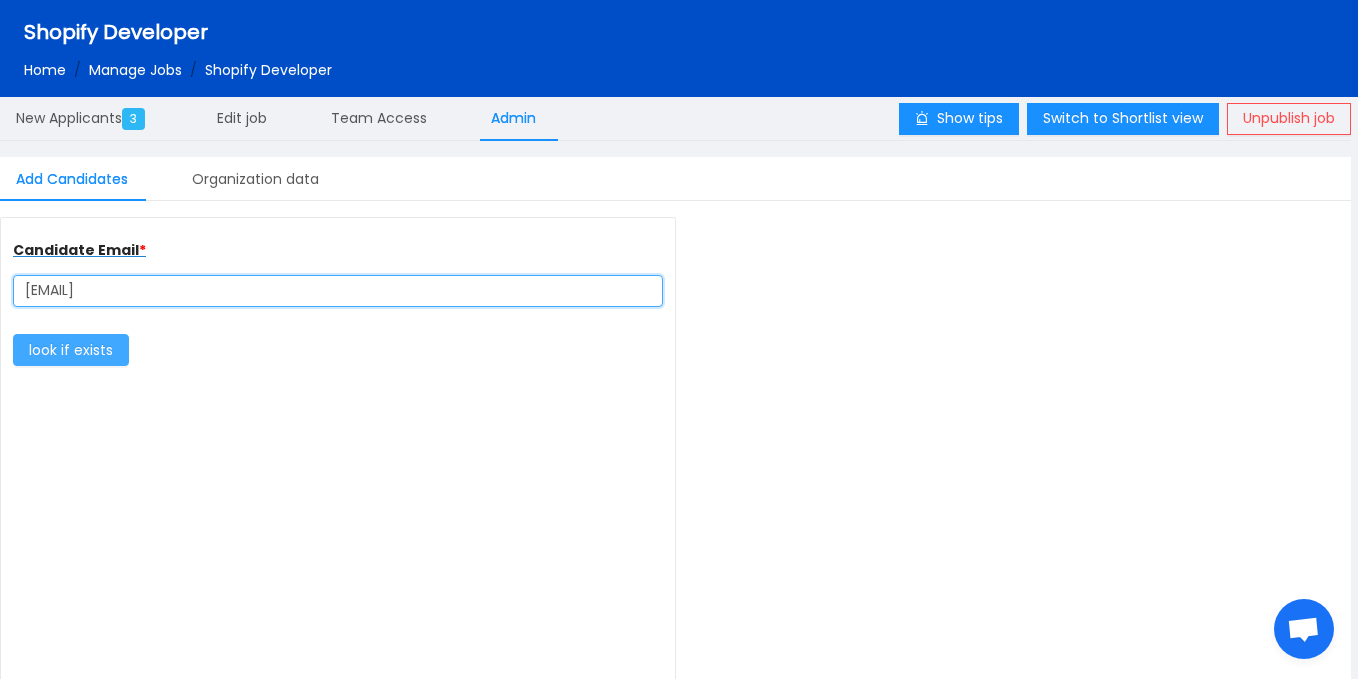 type on "[EMAIL]" 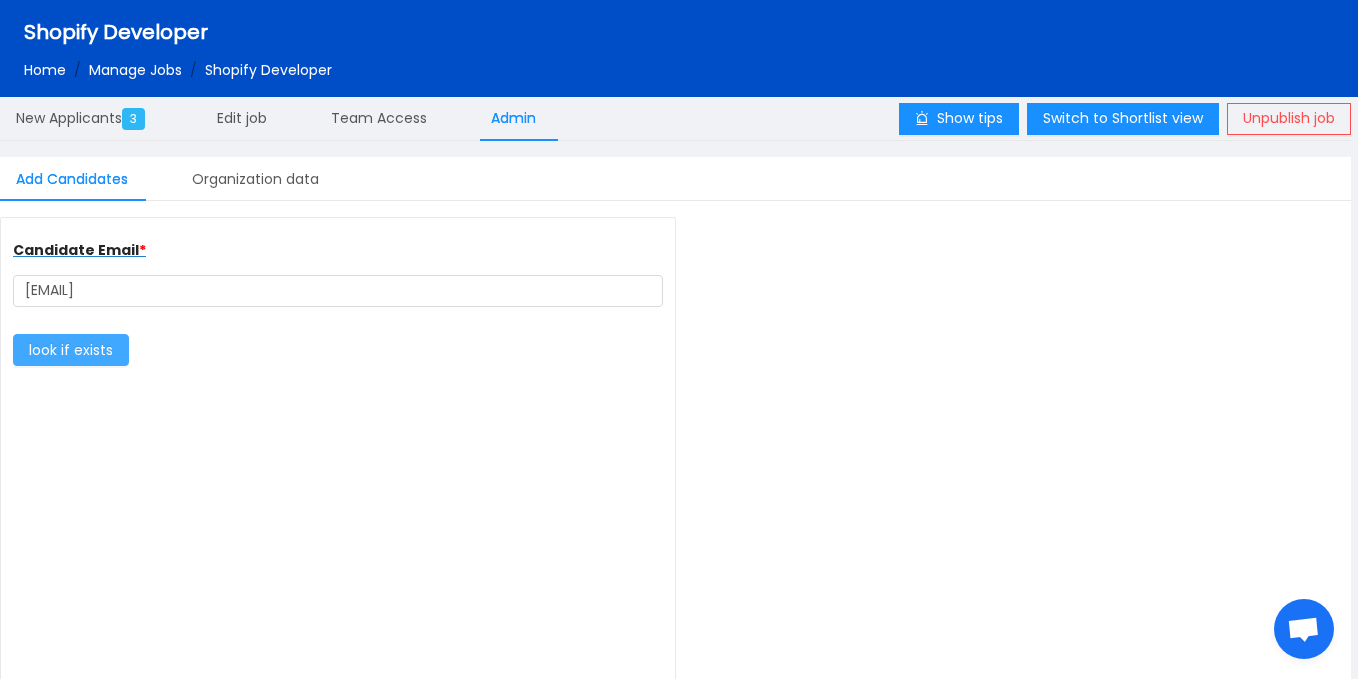 click on "look if exists" at bounding box center [71, 350] 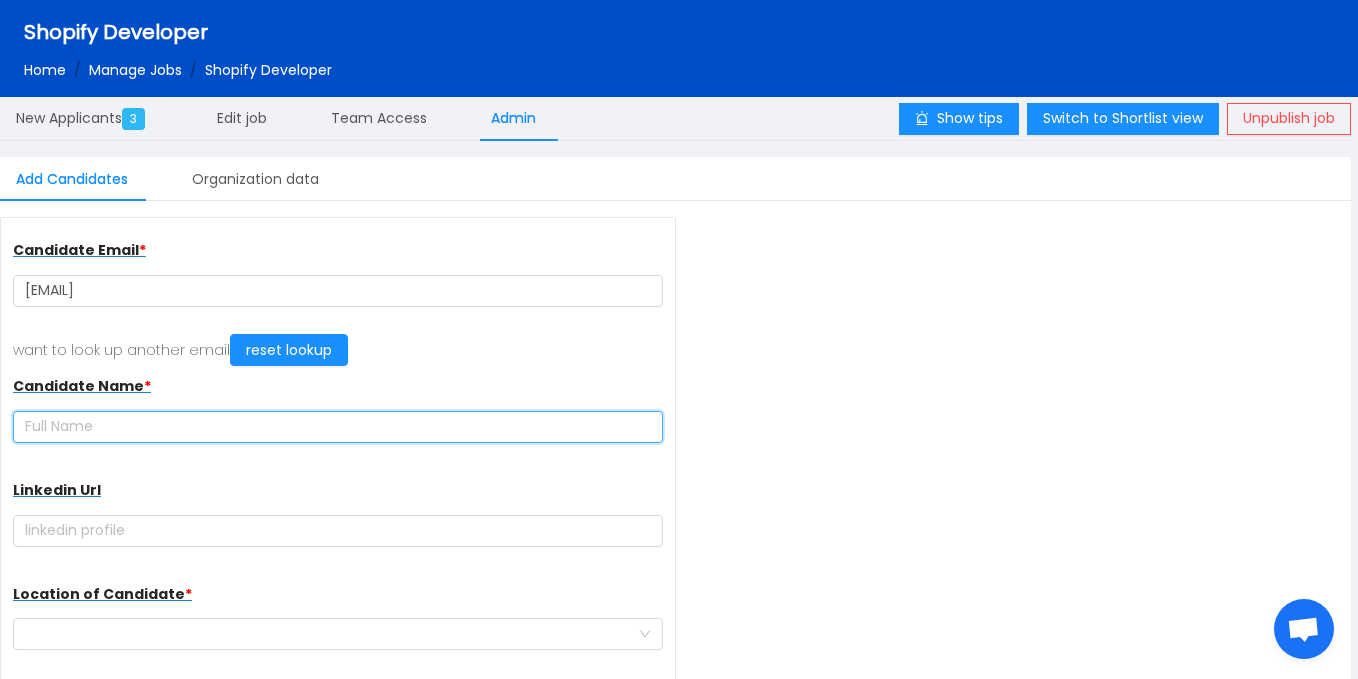 click at bounding box center (338, 427) 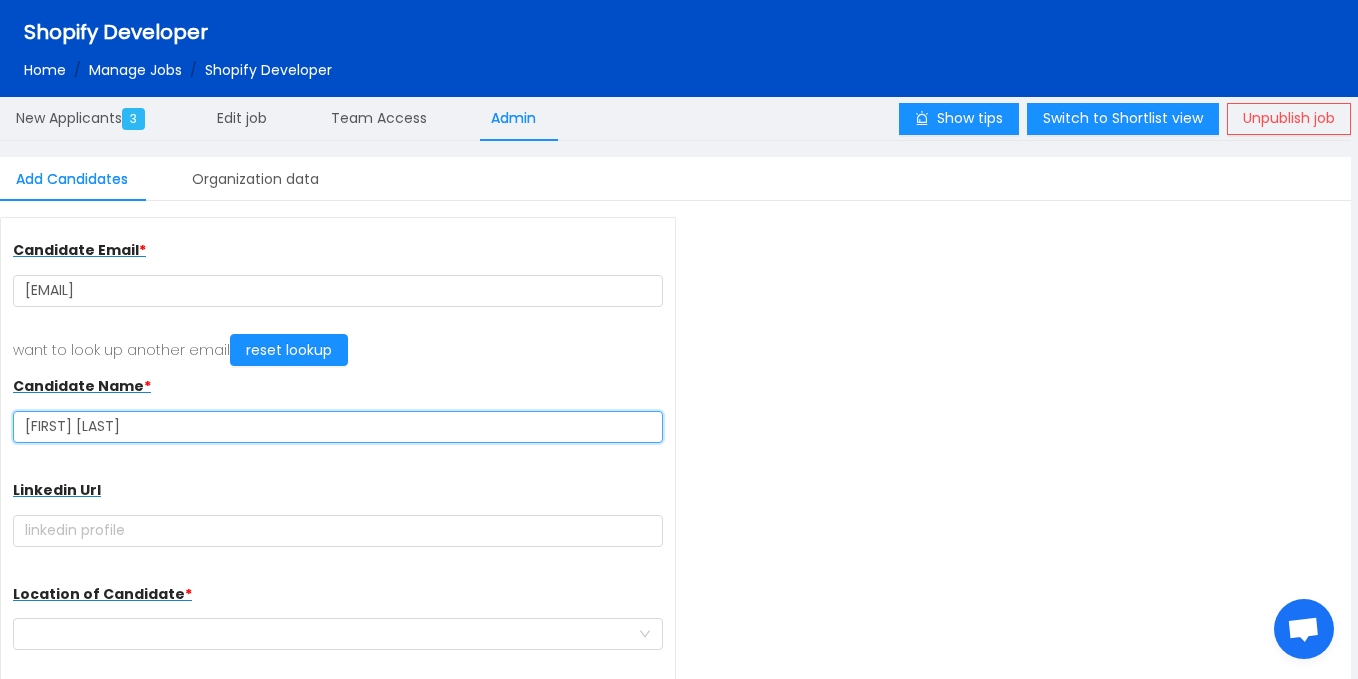 type on "[FIRST] [LAST]" 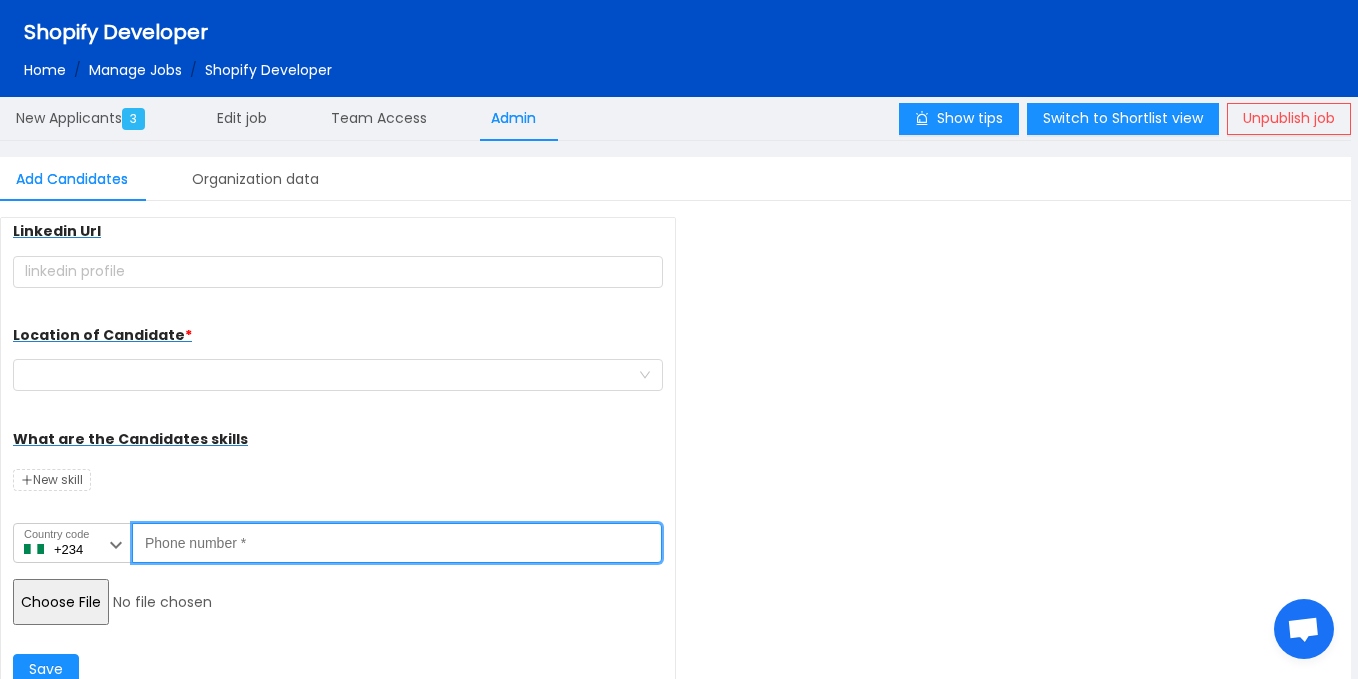click on "Phone number *" at bounding box center (397, 543) 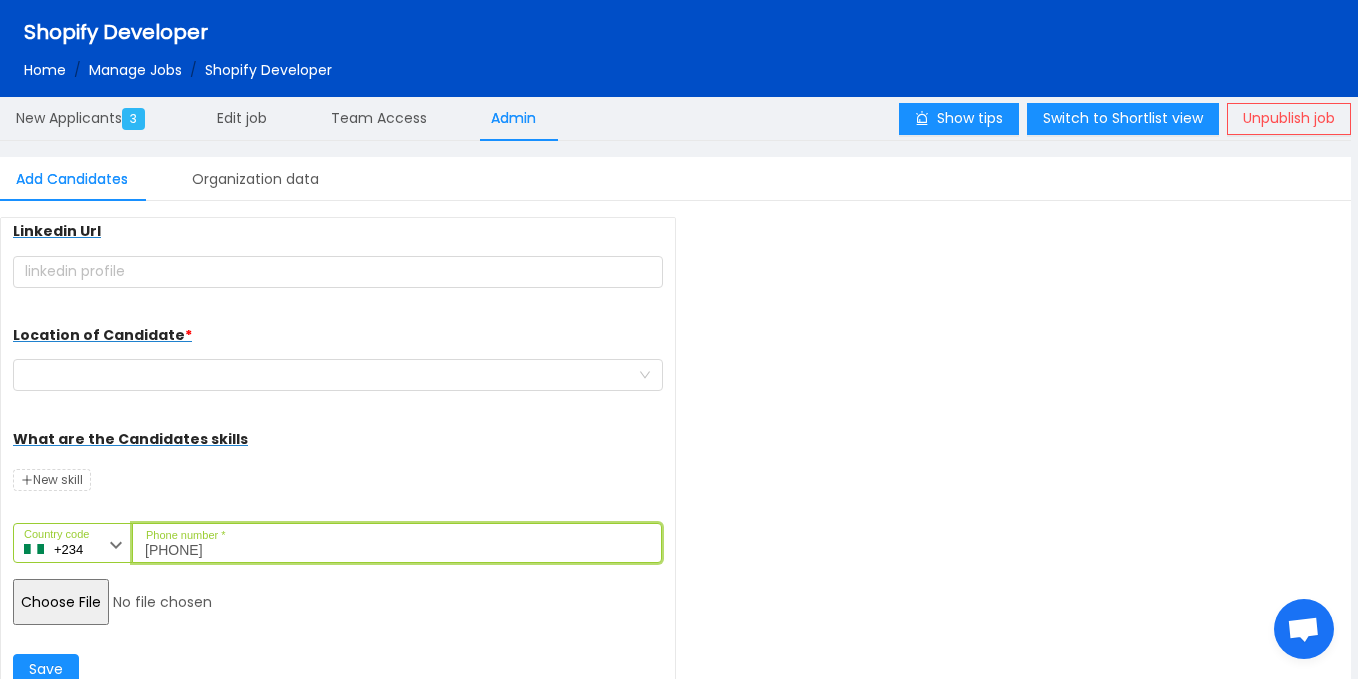 click on "2347065883255" at bounding box center (397, 543) 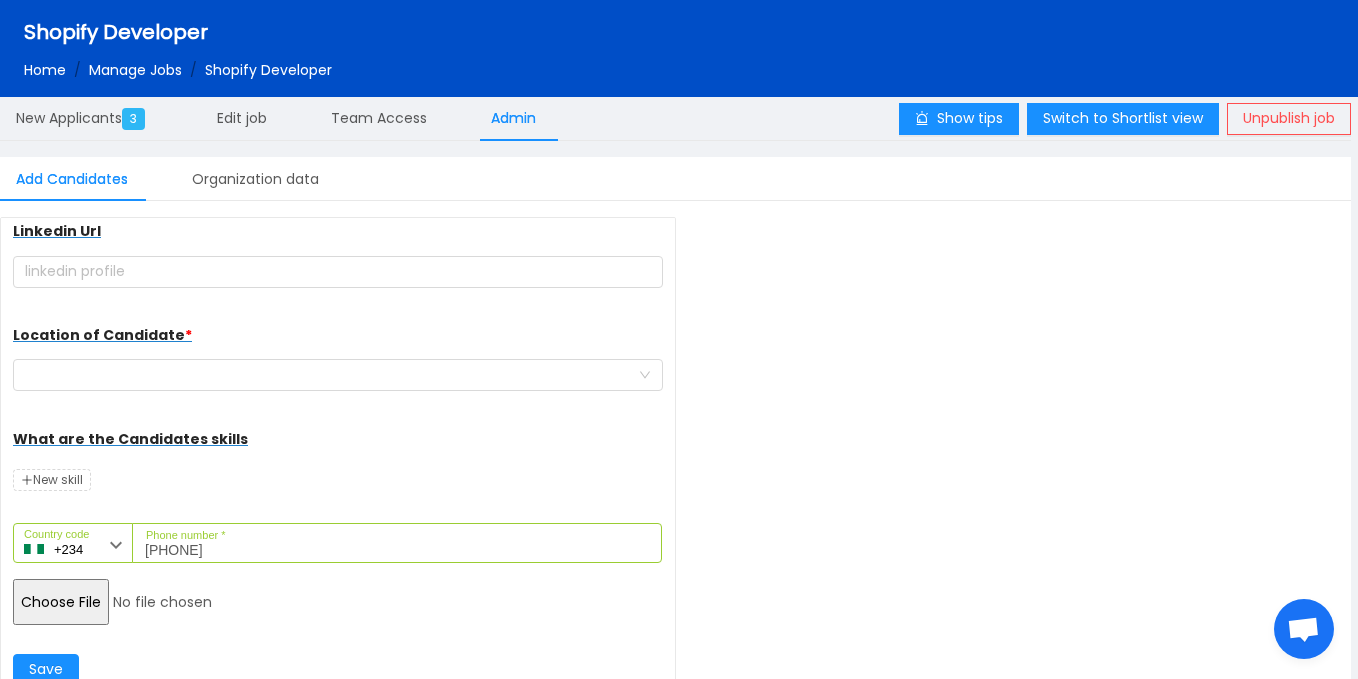 click at bounding box center [166, 602] 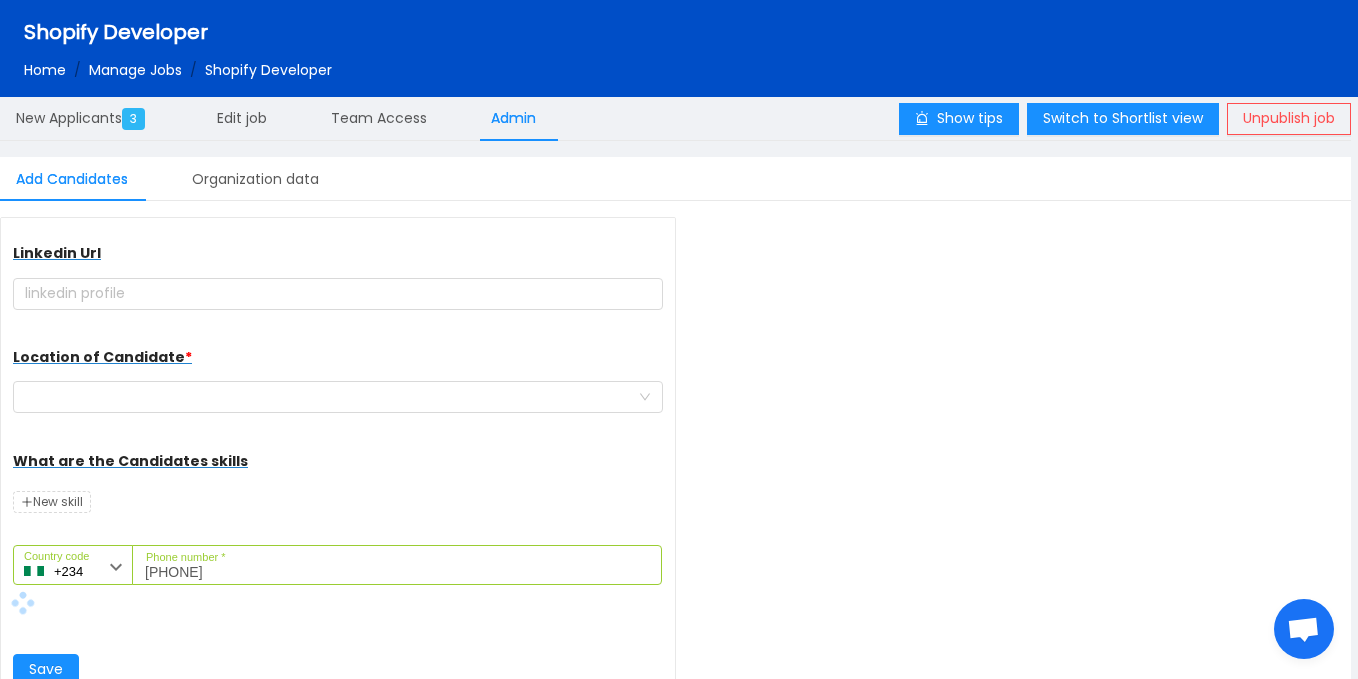 scroll, scrollTop: 237, scrollLeft: 0, axis: vertical 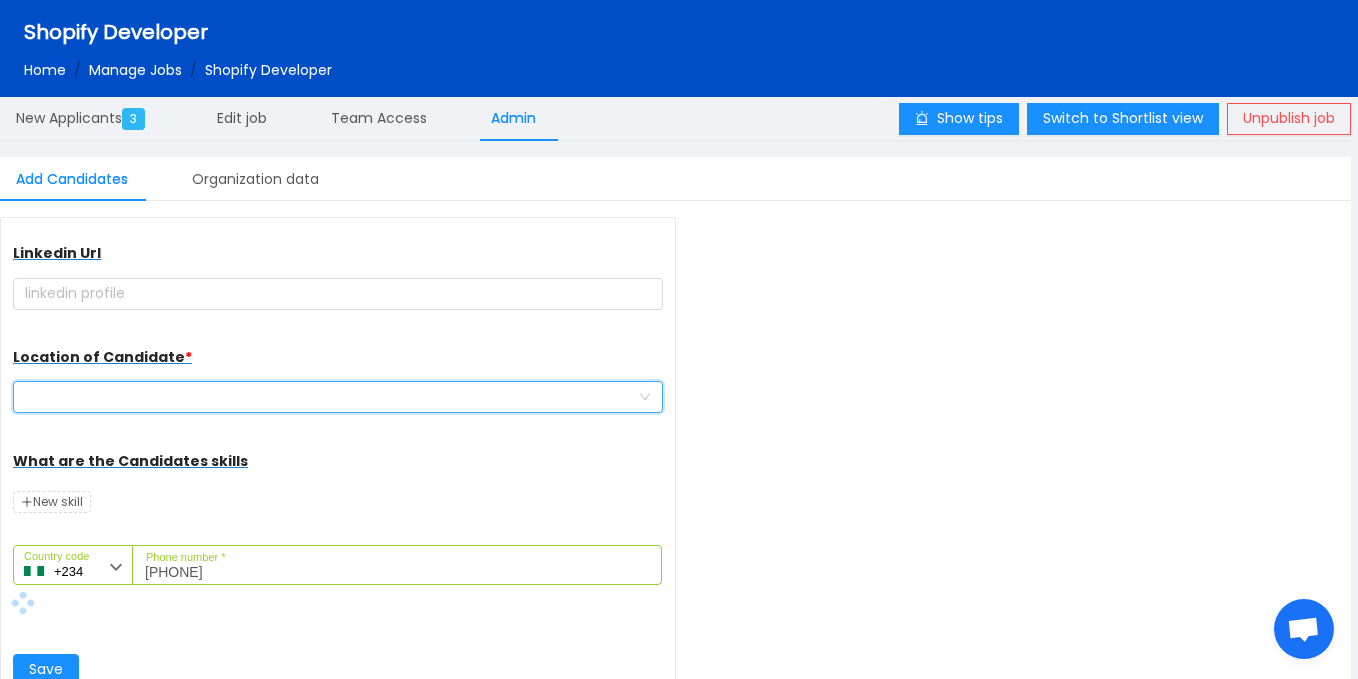 click at bounding box center [331, 397] 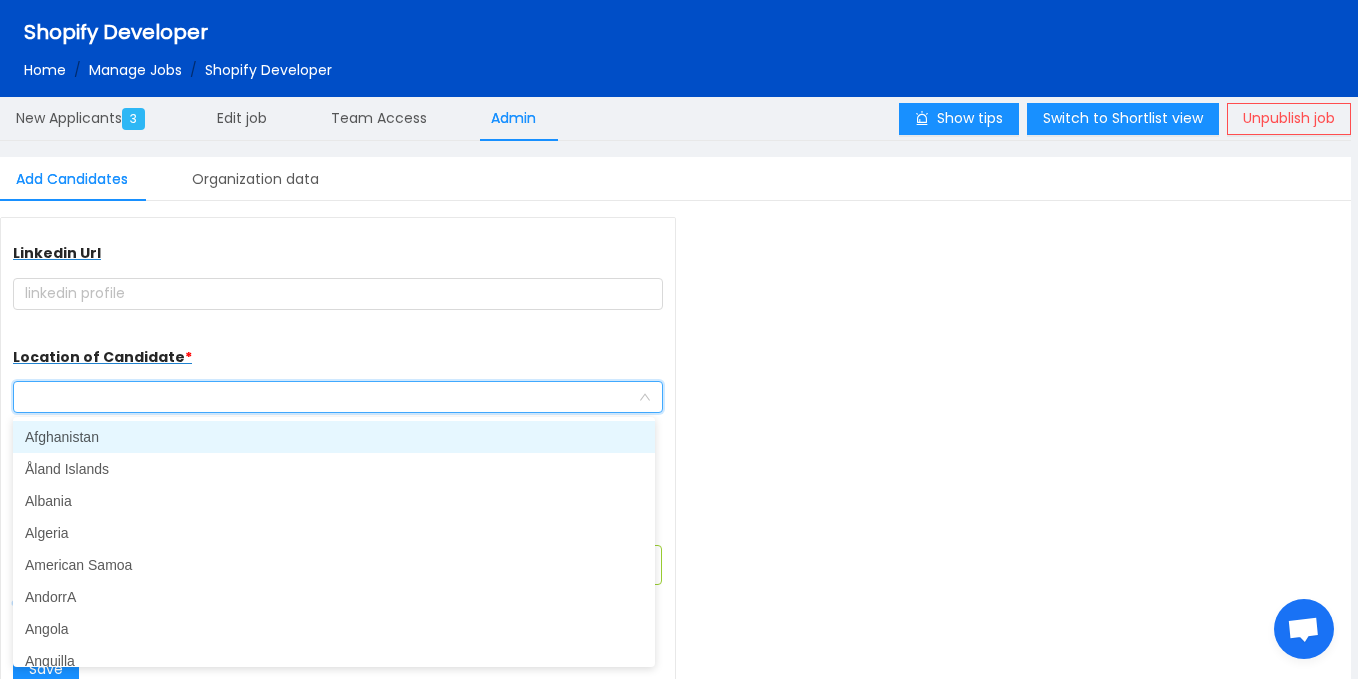 type on "n" 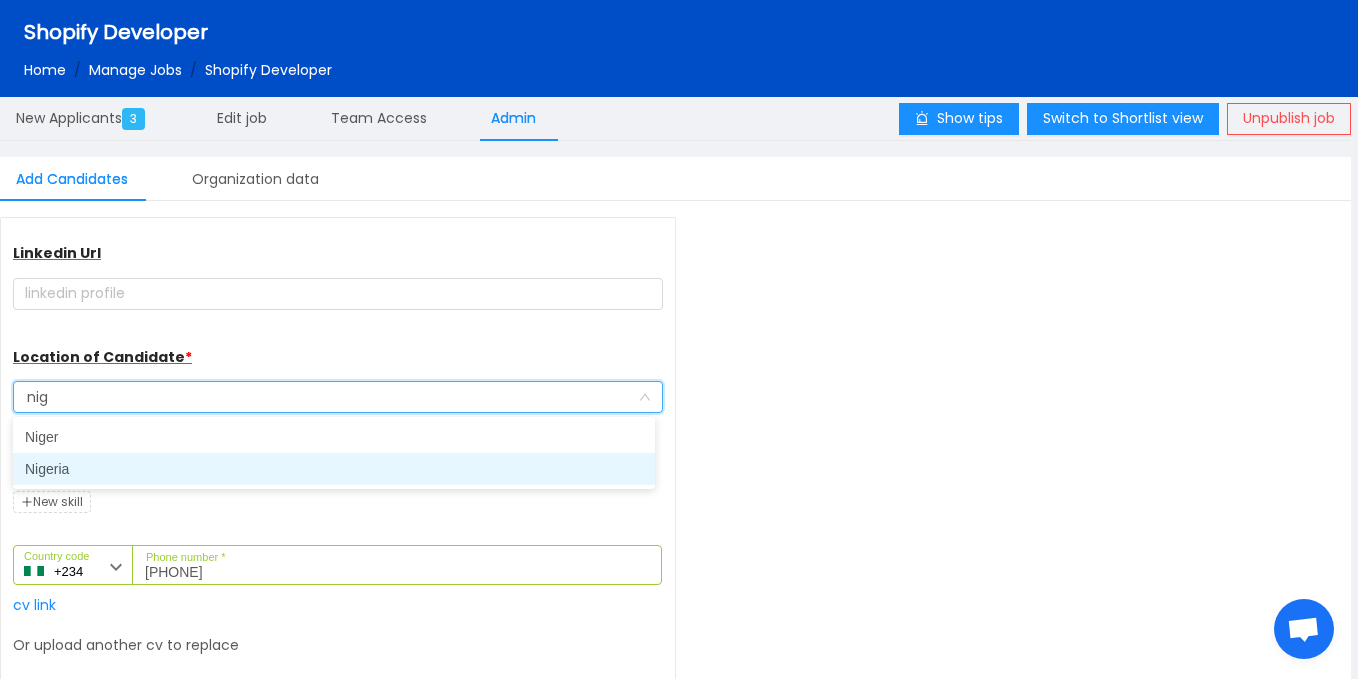 click on "Nigeria" at bounding box center (334, 469) 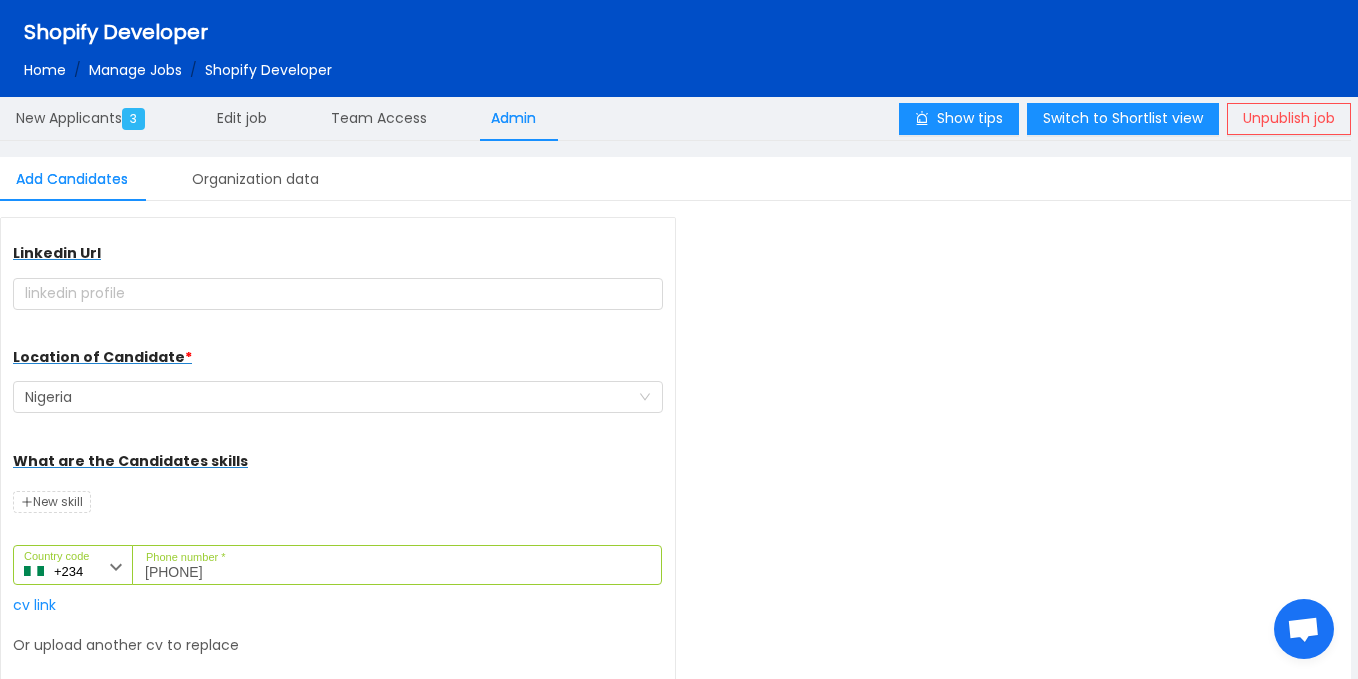 scroll, scrollTop: 353, scrollLeft: 0, axis: vertical 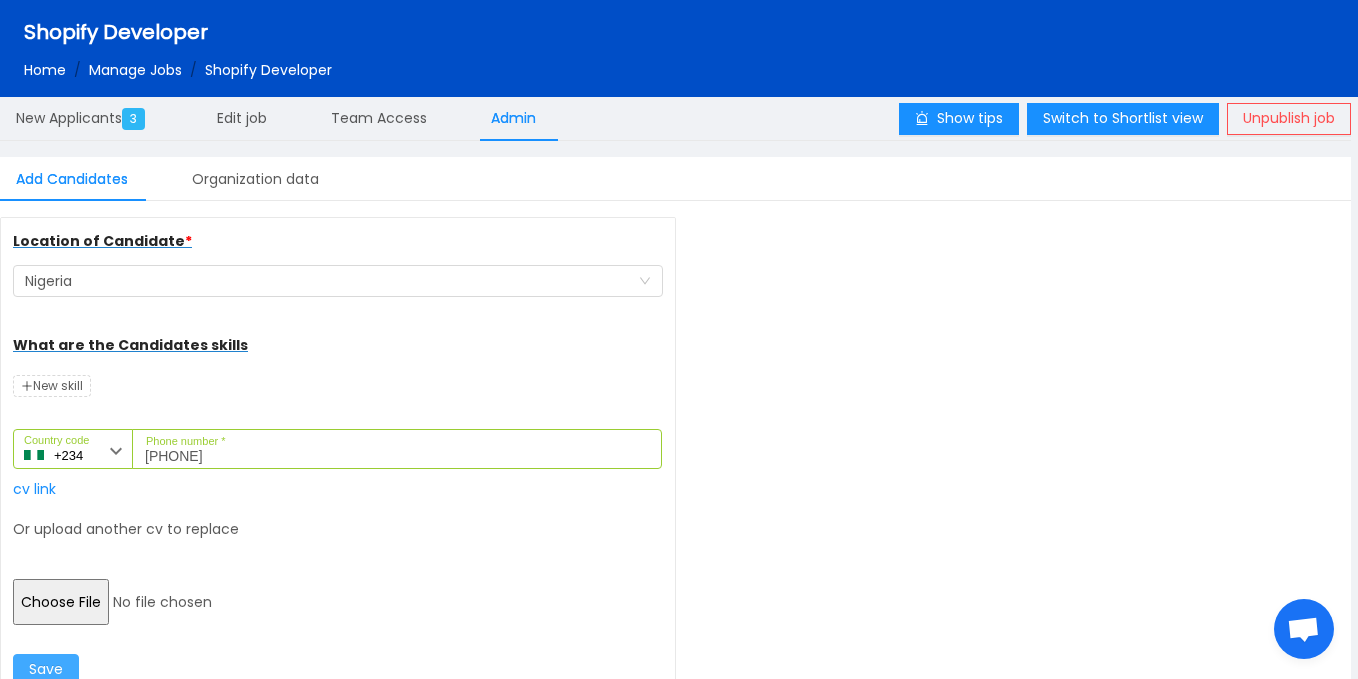 click on "Save" at bounding box center [46, 670] 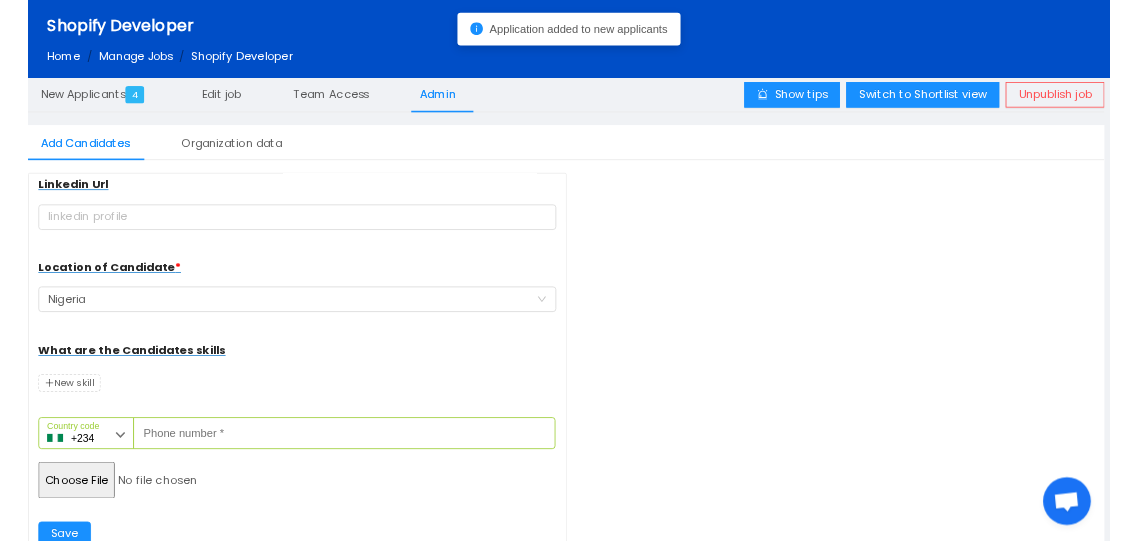 scroll, scrollTop: 259, scrollLeft: 0, axis: vertical 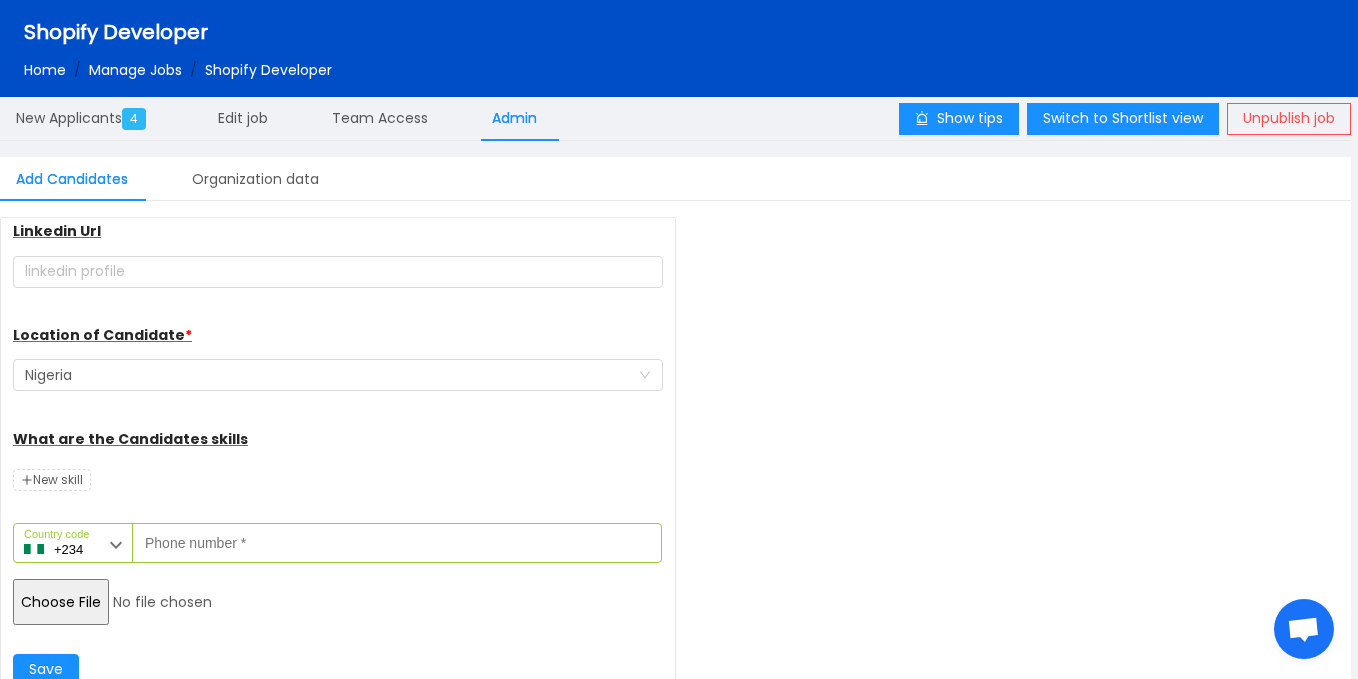 click on "Shopify Developer
Home / Manage Jobs / Shopify Developer /" at bounding box center (679, 48) 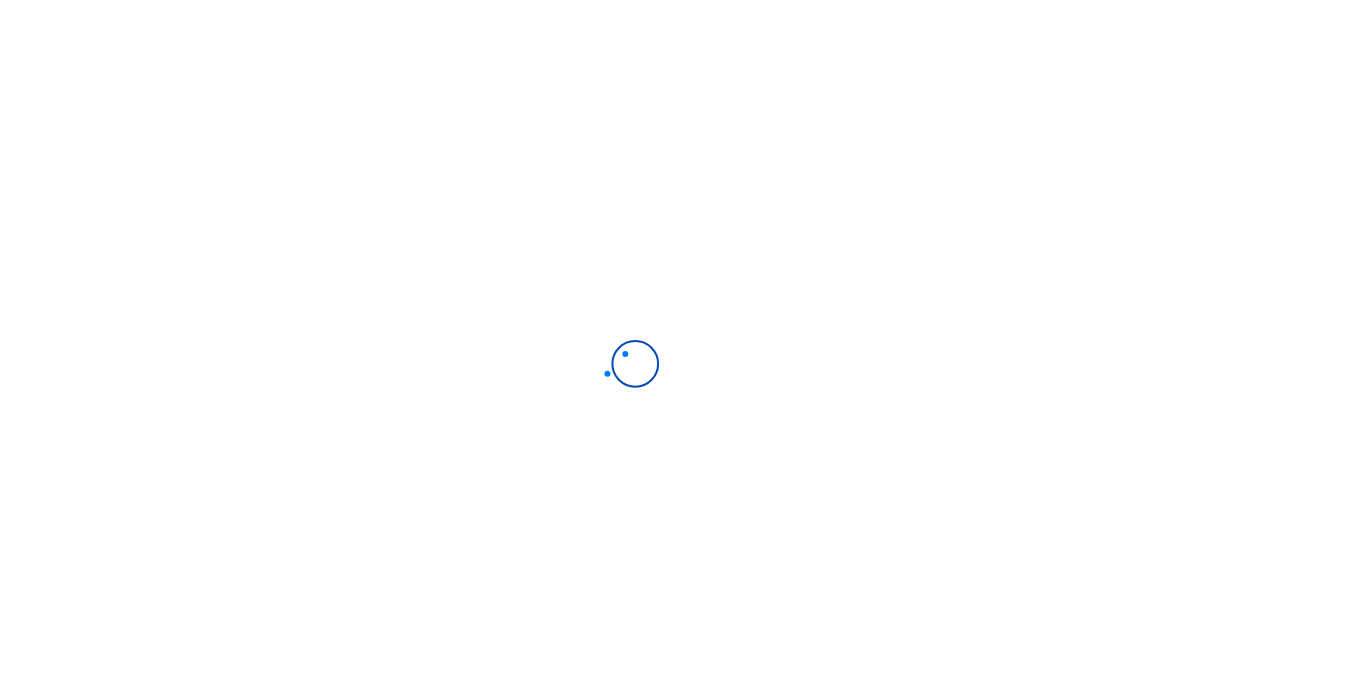 scroll, scrollTop: 0, scrollLeft: 0, axis: both 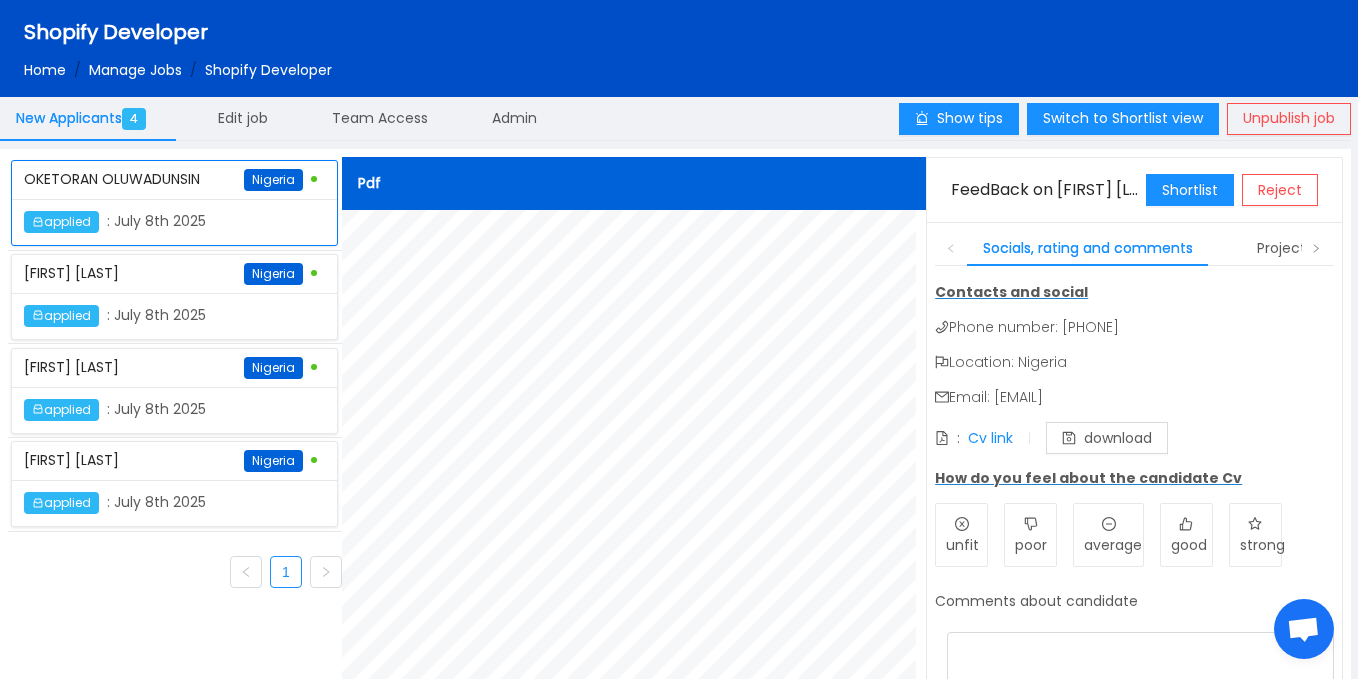 click on "applied
:
[DATE]" at bounding box center (174, 222) 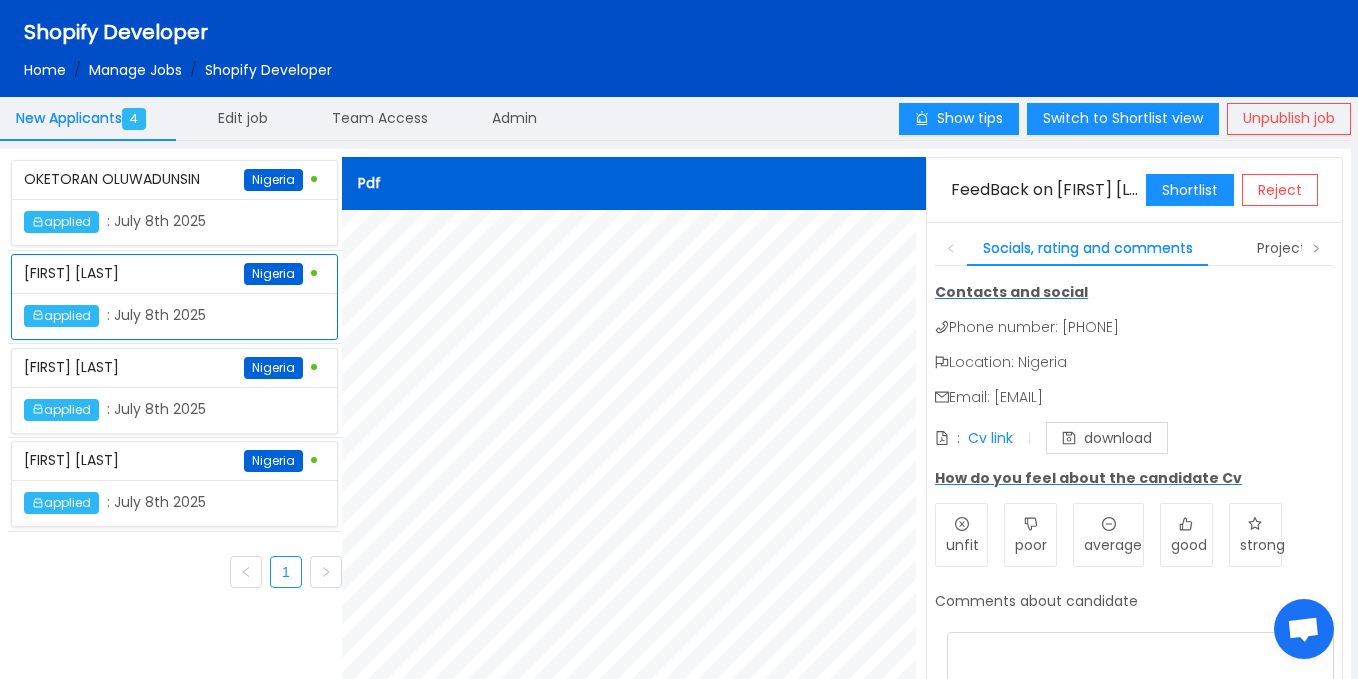 click on "applied
:
[DATE]" at bounding box center (174, 222) 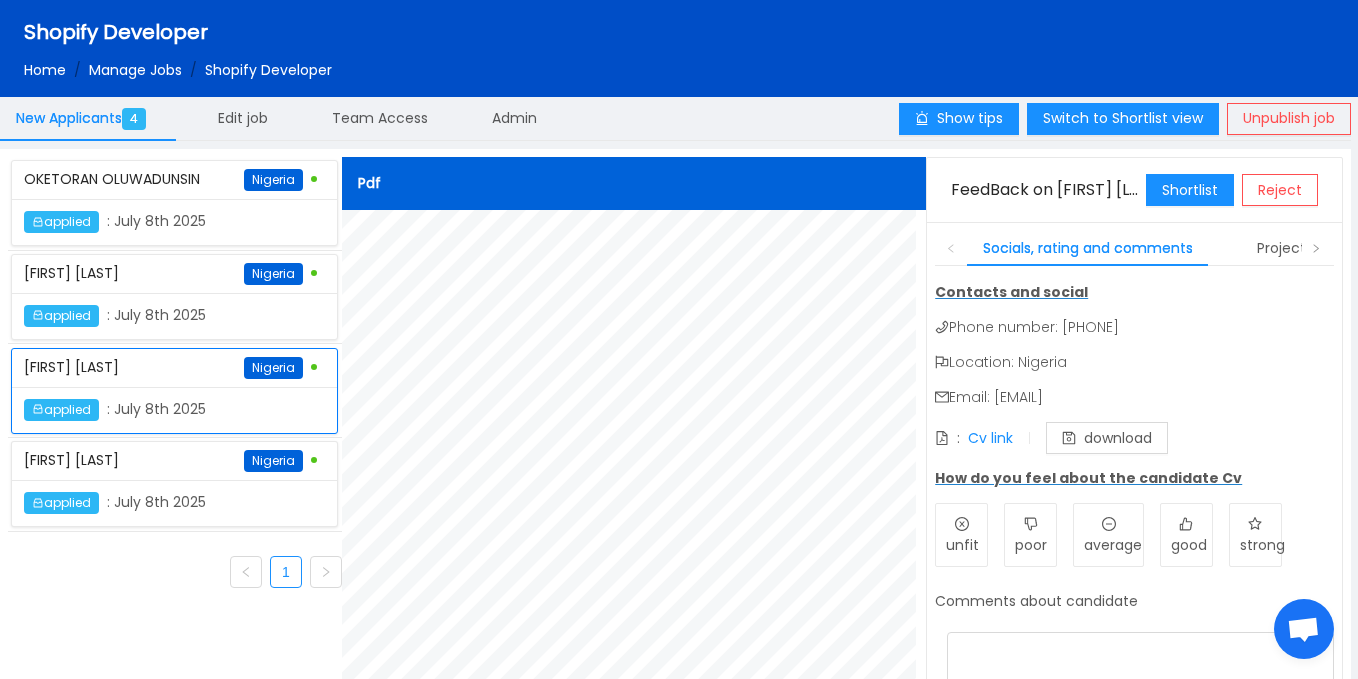 click on "applied
:
[DATE]" at bounding box center [174, 222] 